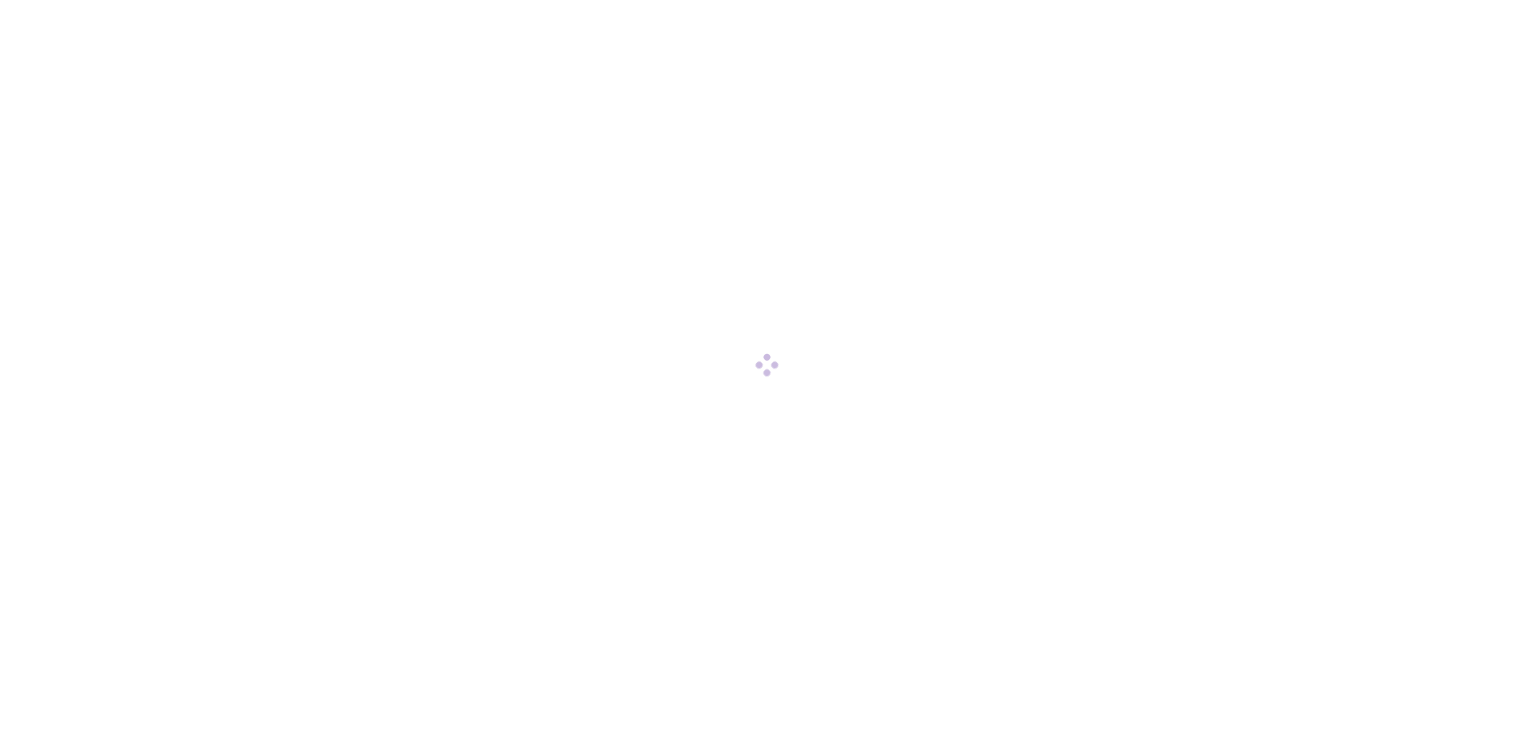 scroll, scrollTop: 0, scrollLeft: 0, axis: both 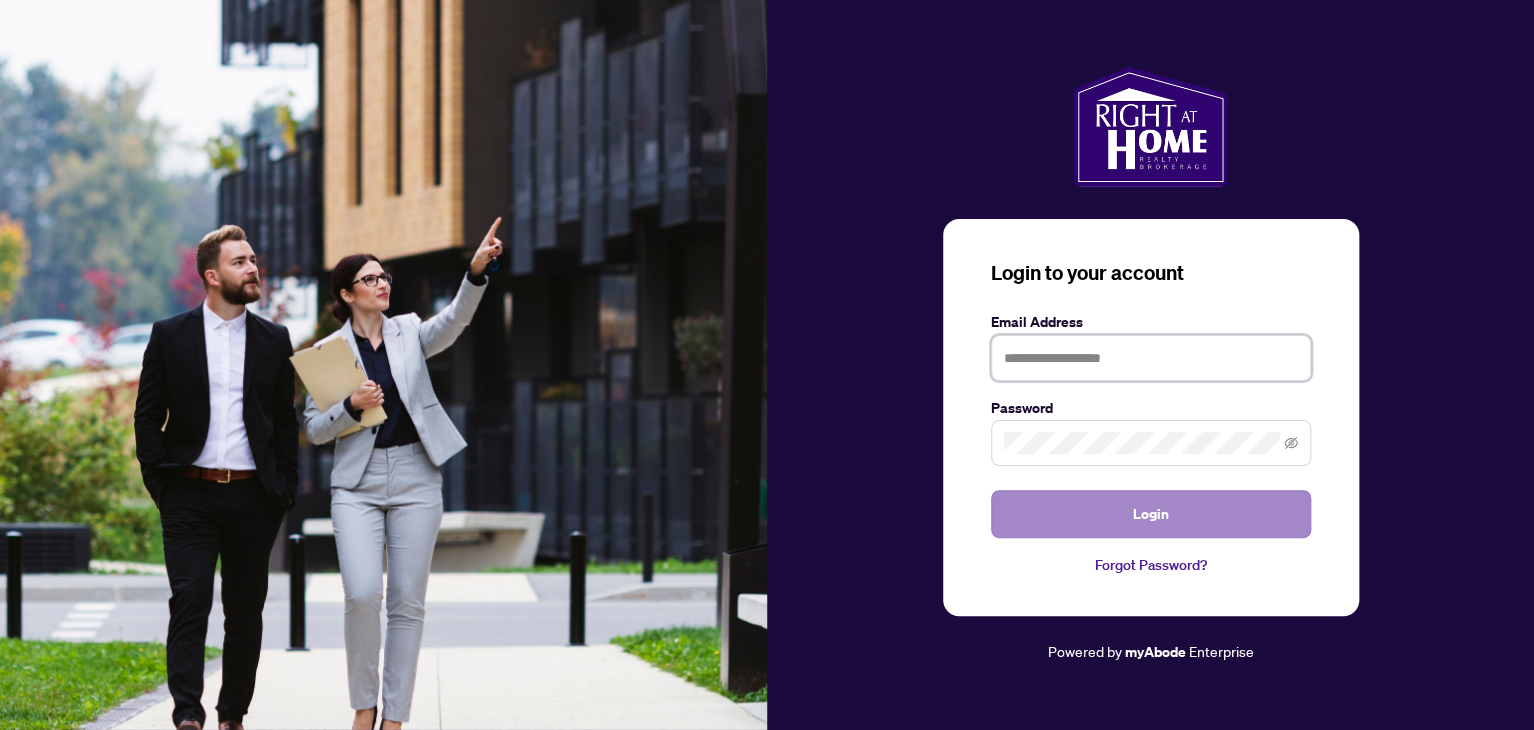 type on "**********" 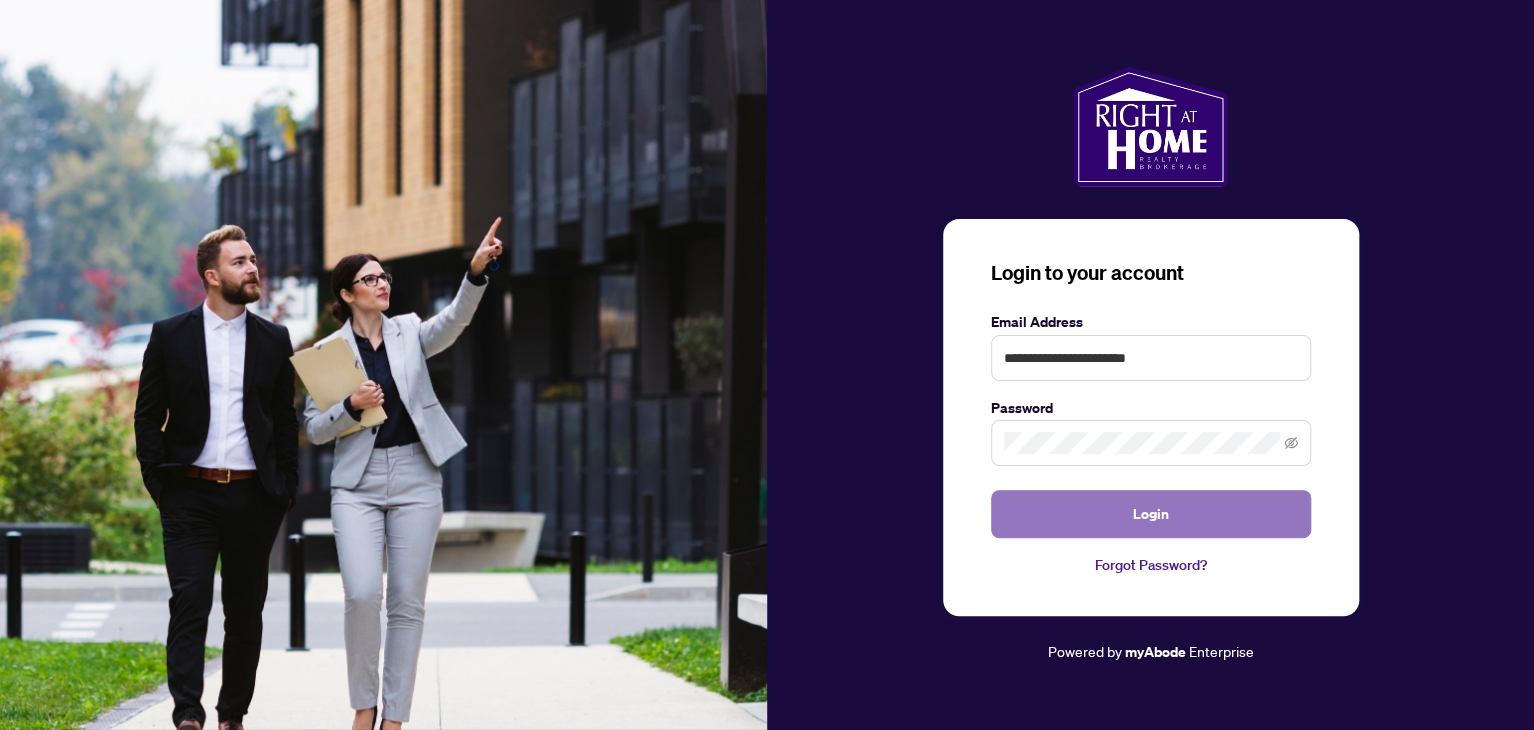 click on "Login" at bounding box center (1151, 514) 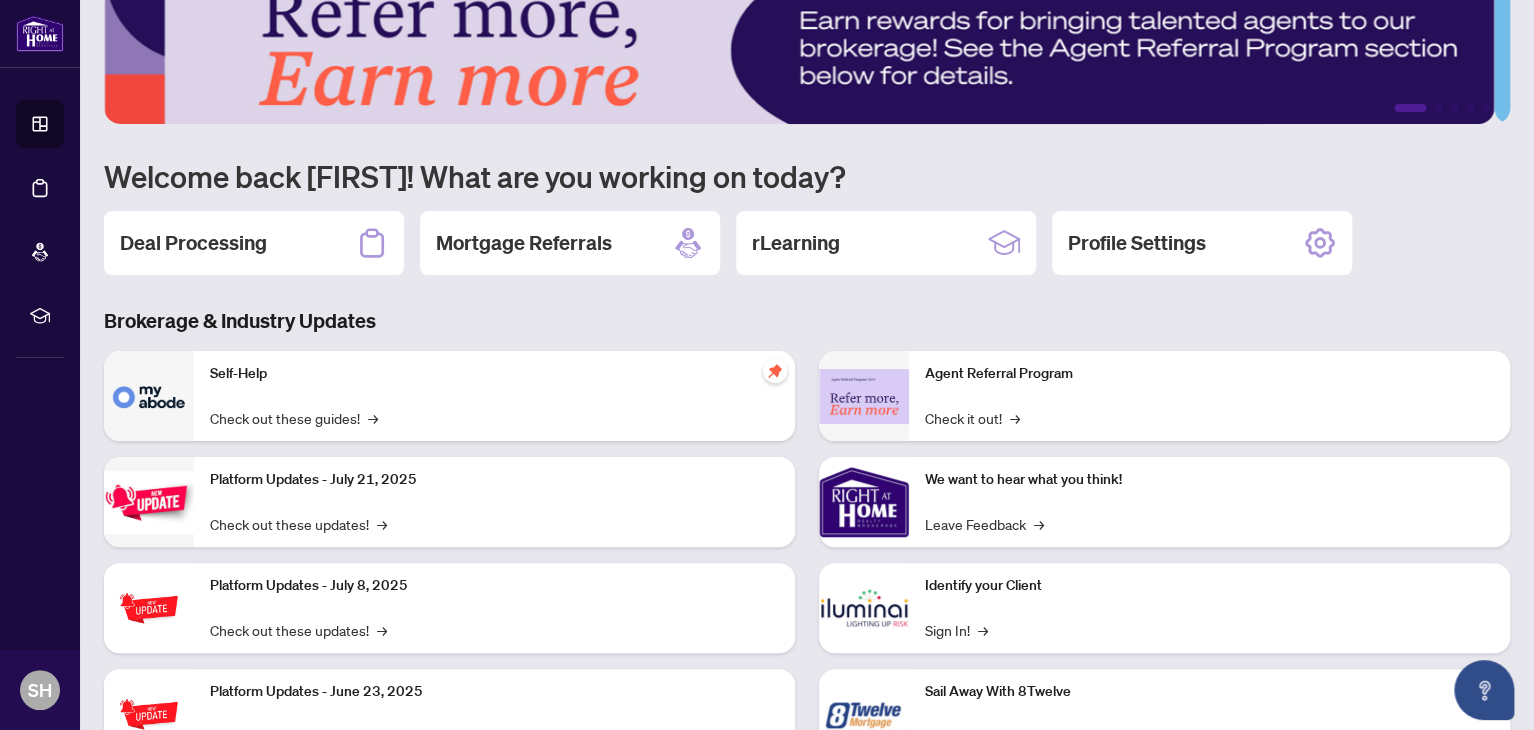 scroll, scrollTop: 52, scrollLeft: 0, axis: vertical 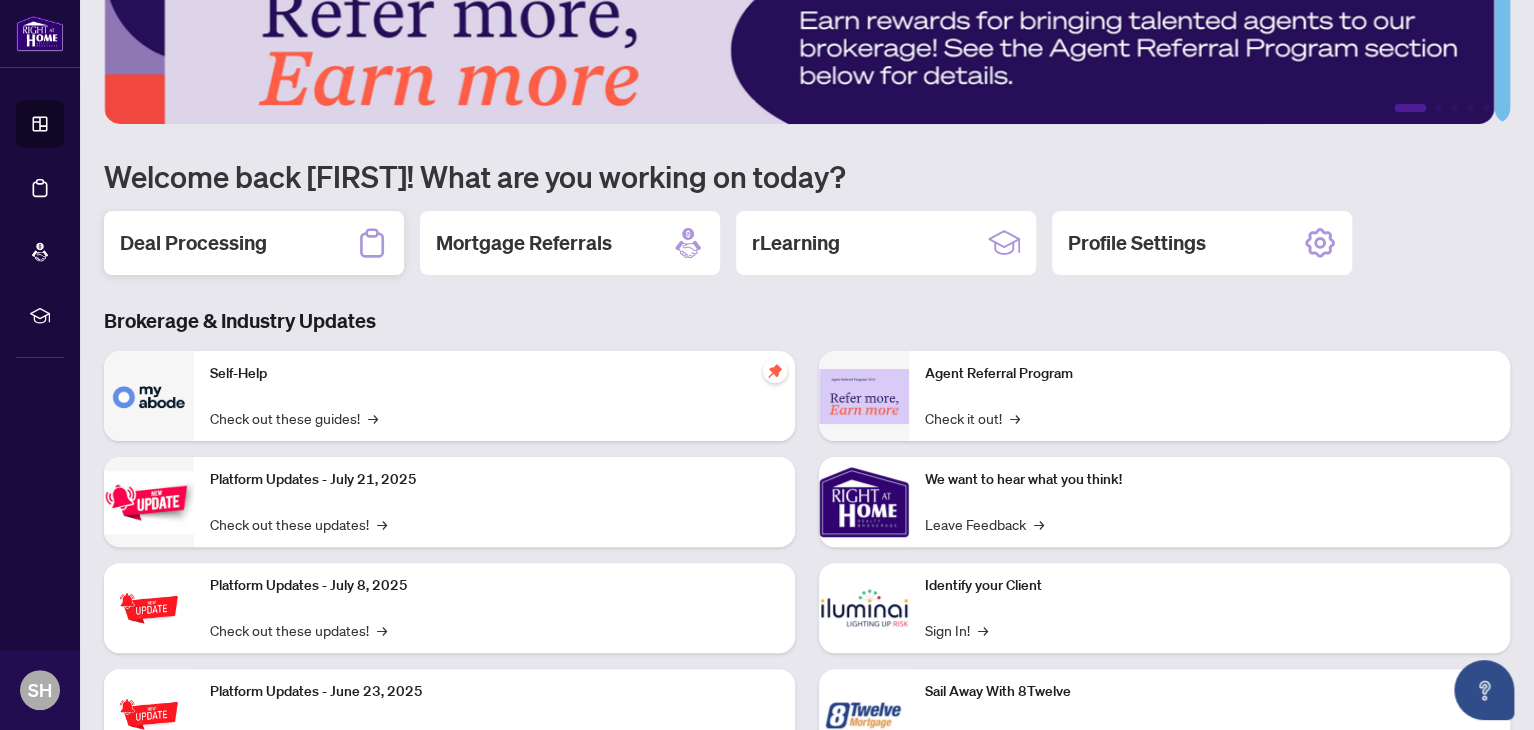 click on "Deal Processing" at bounding box center [193, 243] 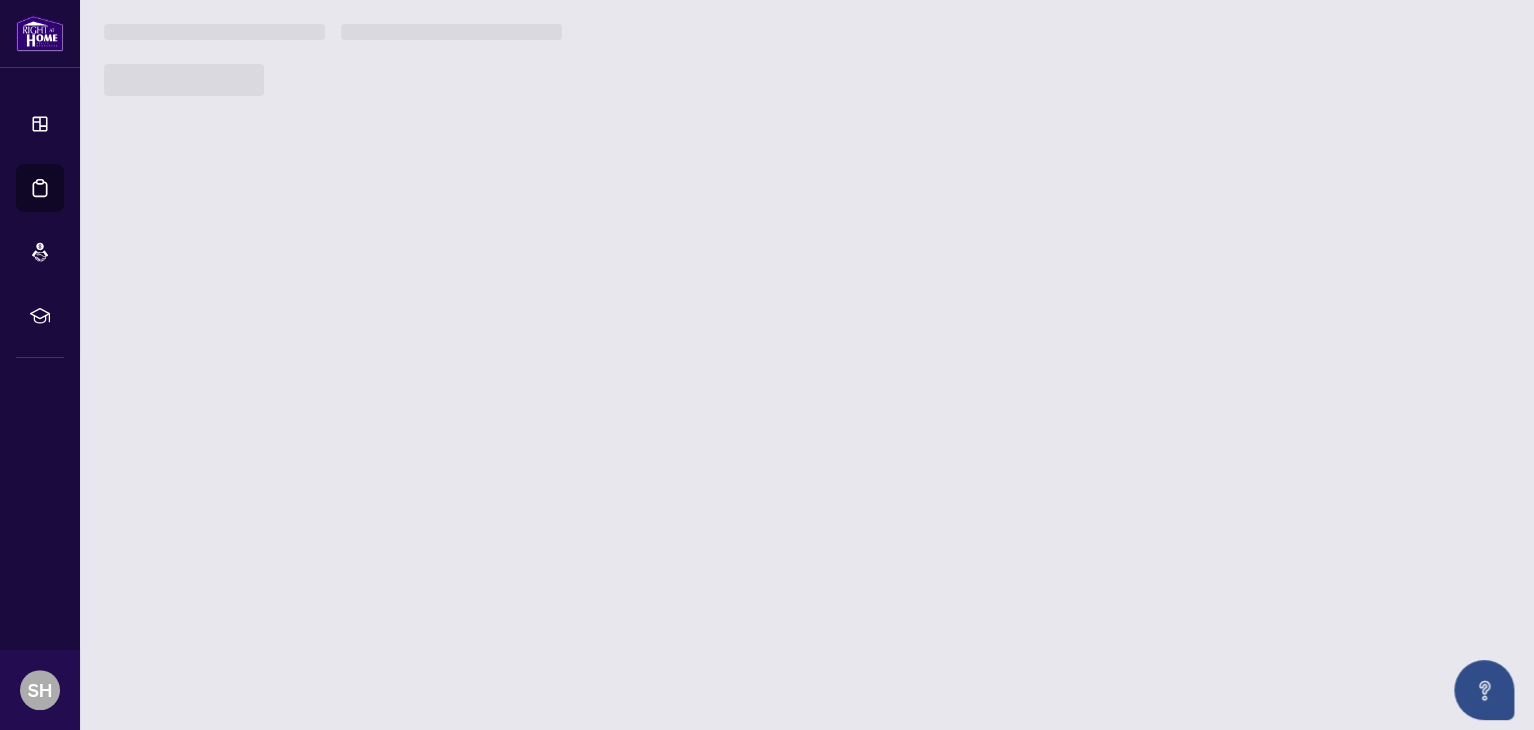 scroll, scrollTop: 0, scrollLeft: 0, axis: both 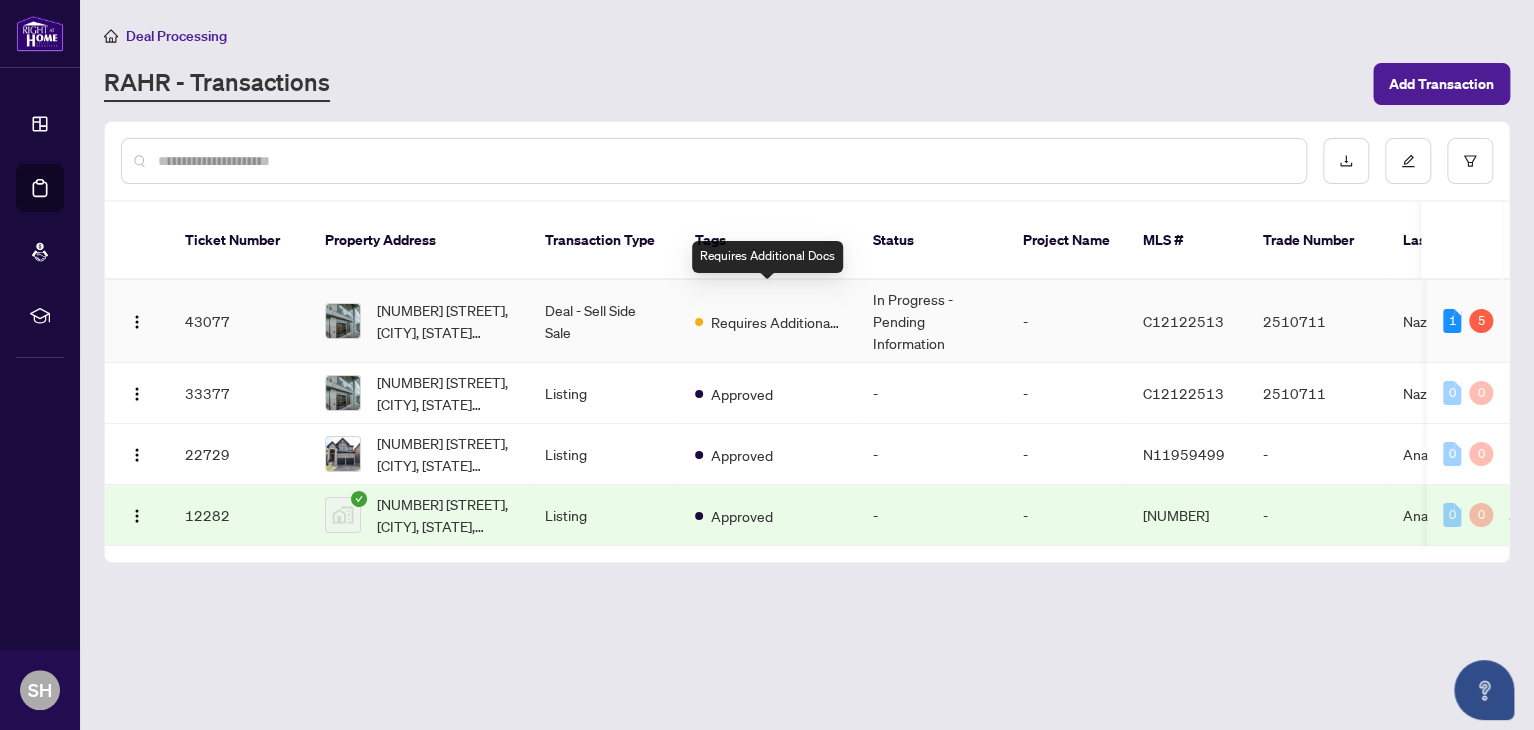click on "Requires Additional Docs" at bounding box center [776, 322] 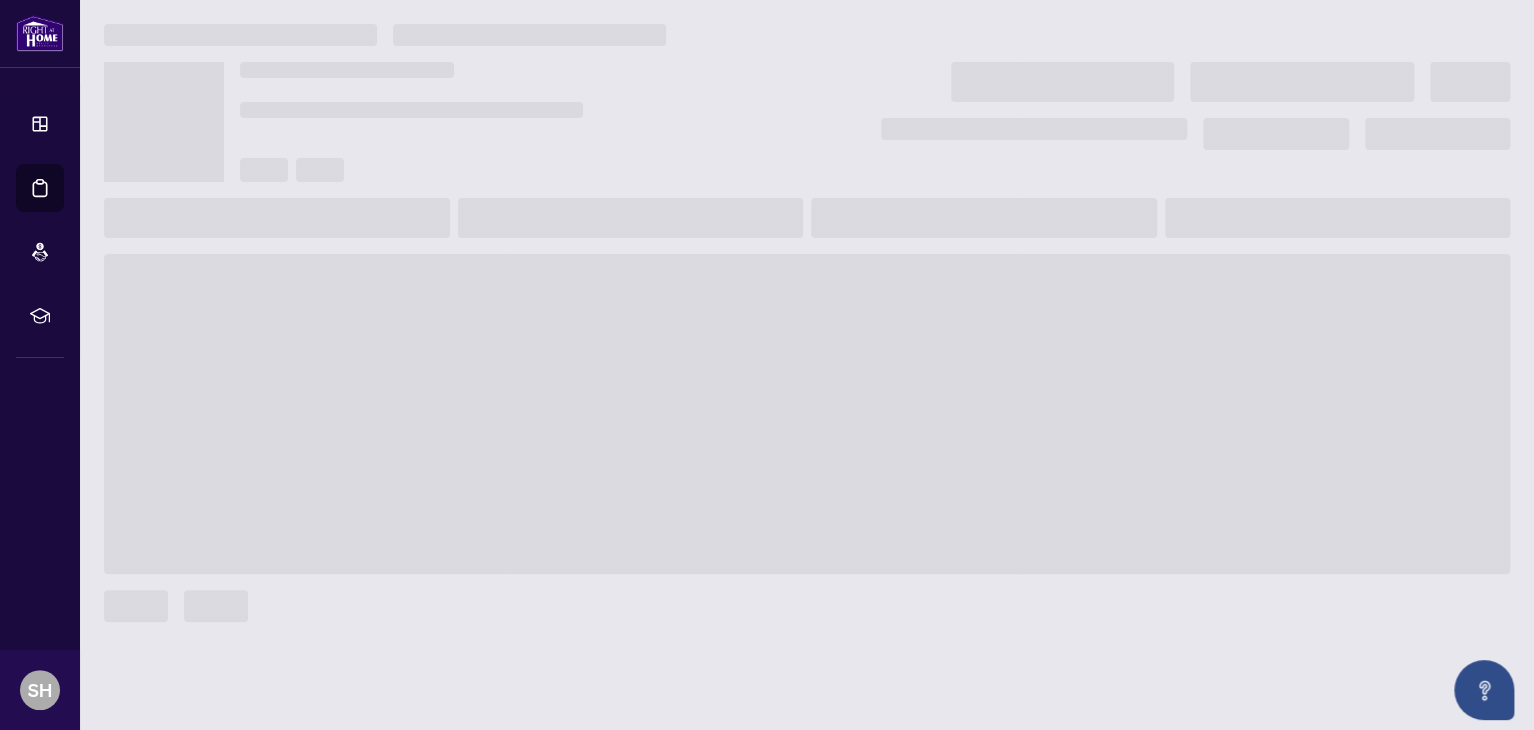 click at bounding box center (807, 414) 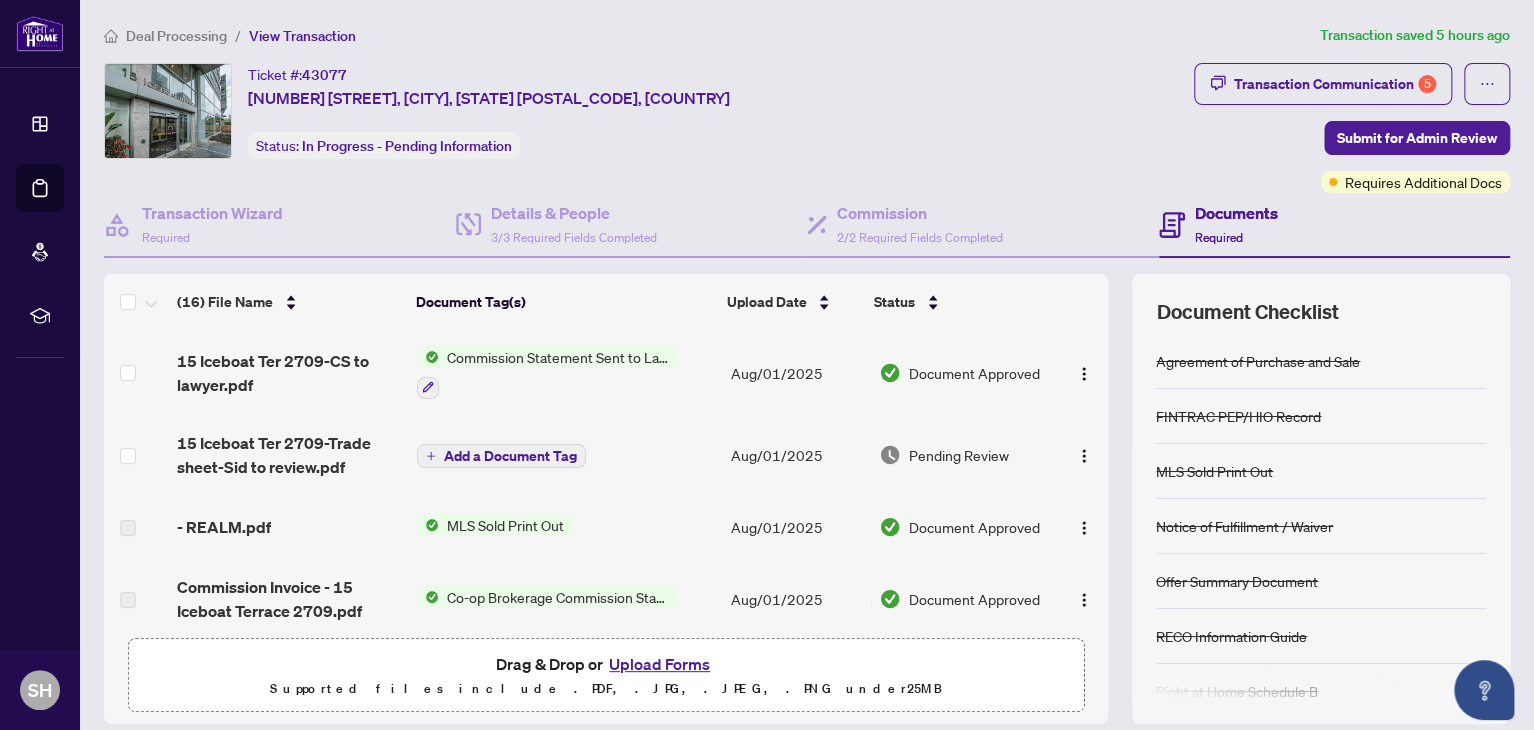 click on "Commission Statement Sent to Lawyer" at bounding box center (557, 357) 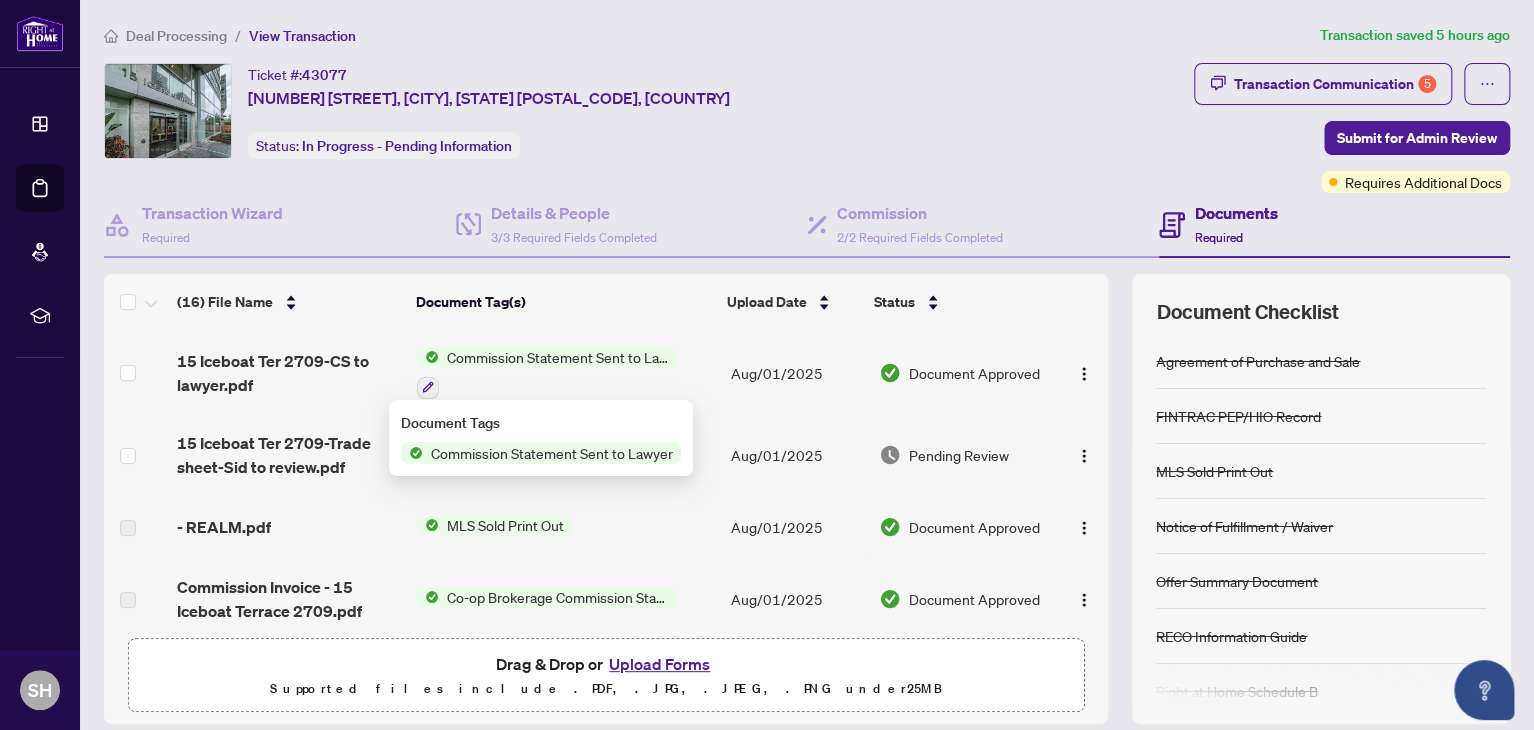 click on "Commission Statement Sent to Lawyer" at bounding box center [552, 453] 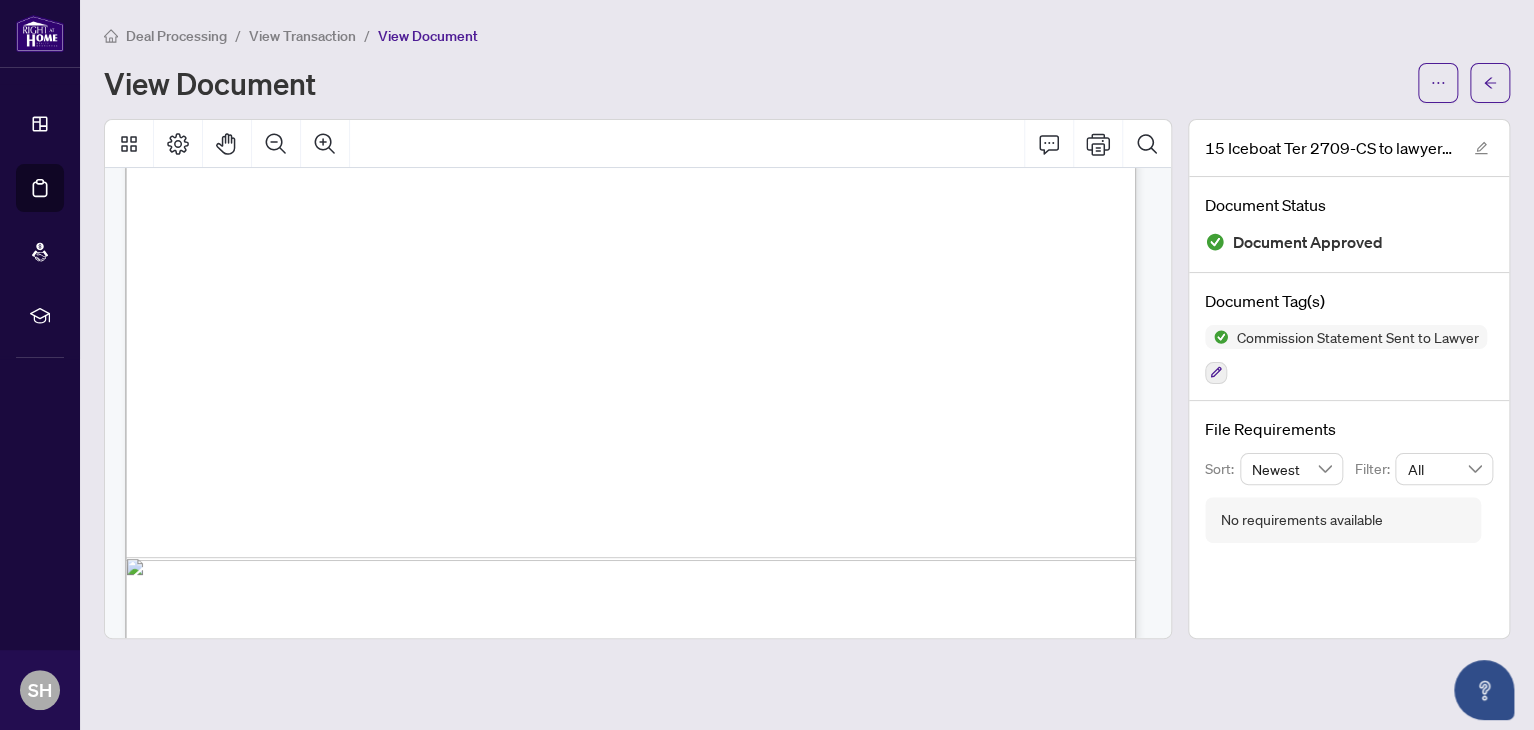 scroll, scrollTop: 877, scrollLeft: 0, axis: vertical 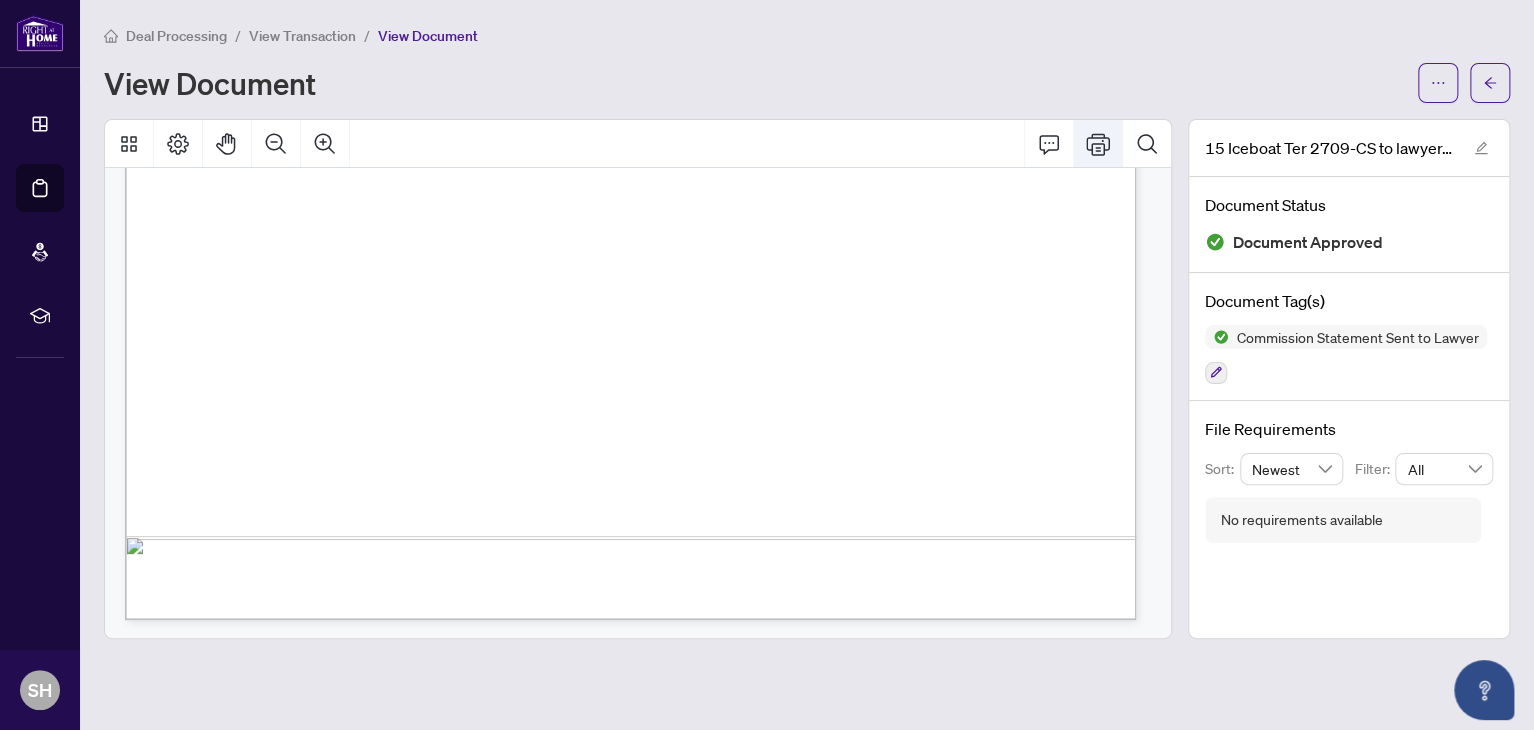 click 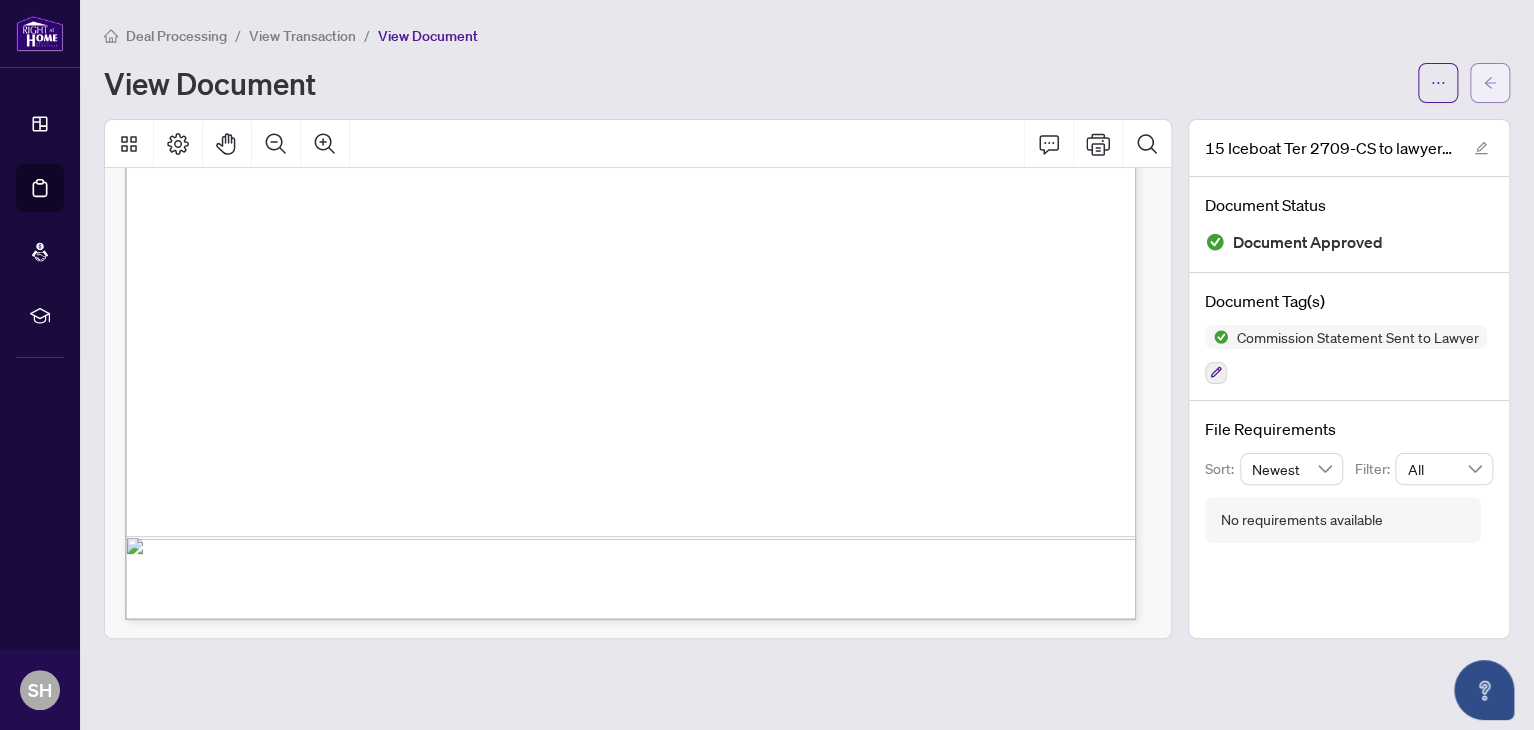 click 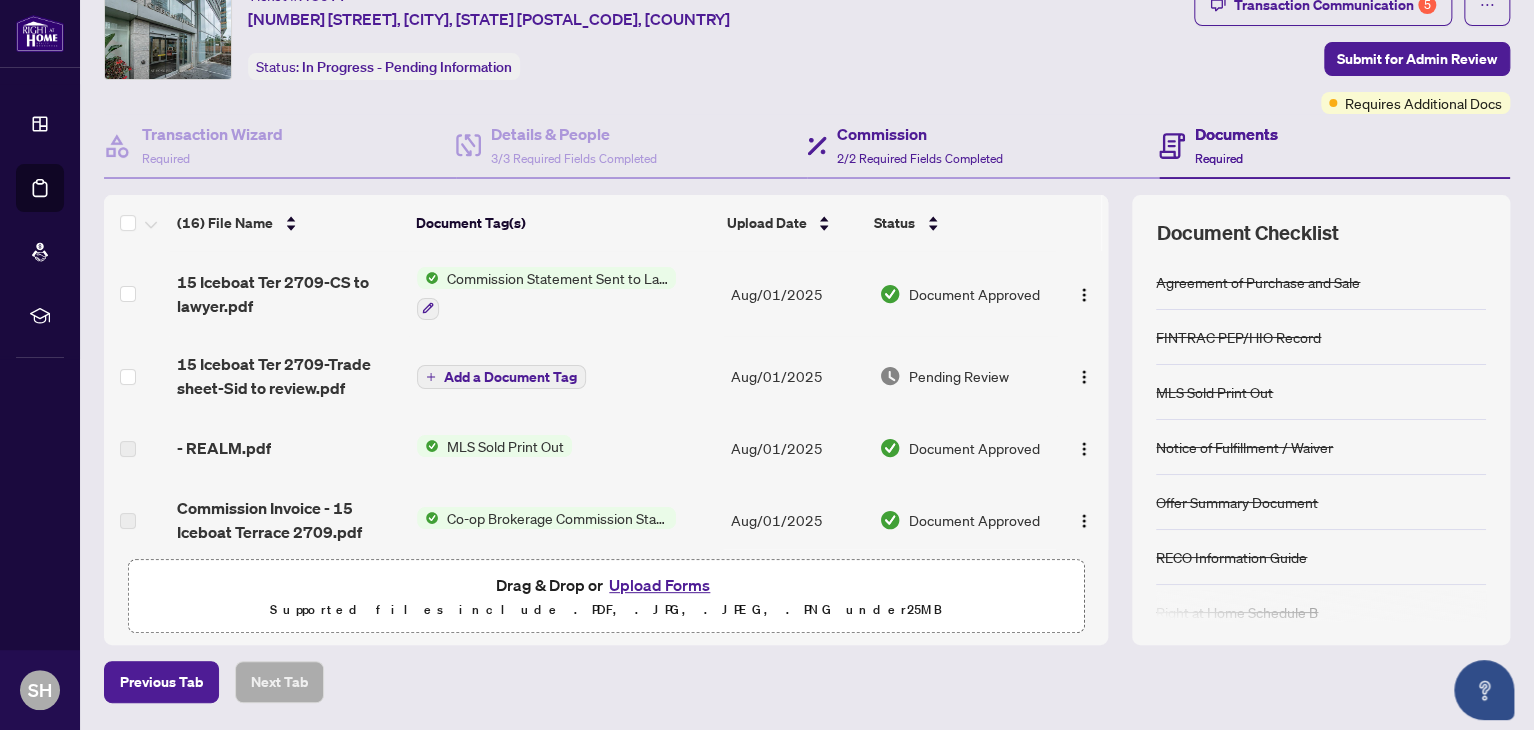 scroll, scrollTop: 80, scrollLeft: 0, axis: vertical 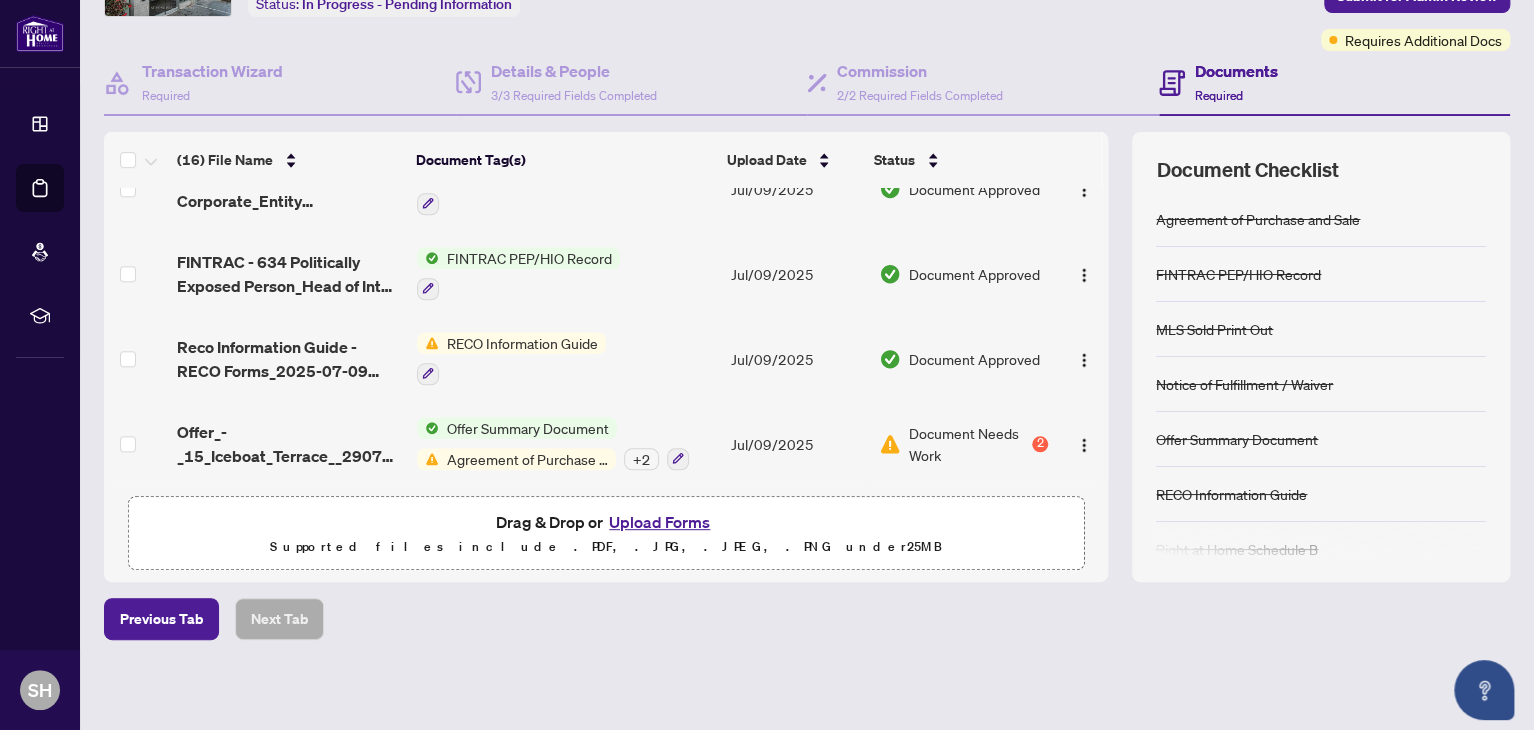 click on "Document Needs Work" at bounding box center [968, 444] 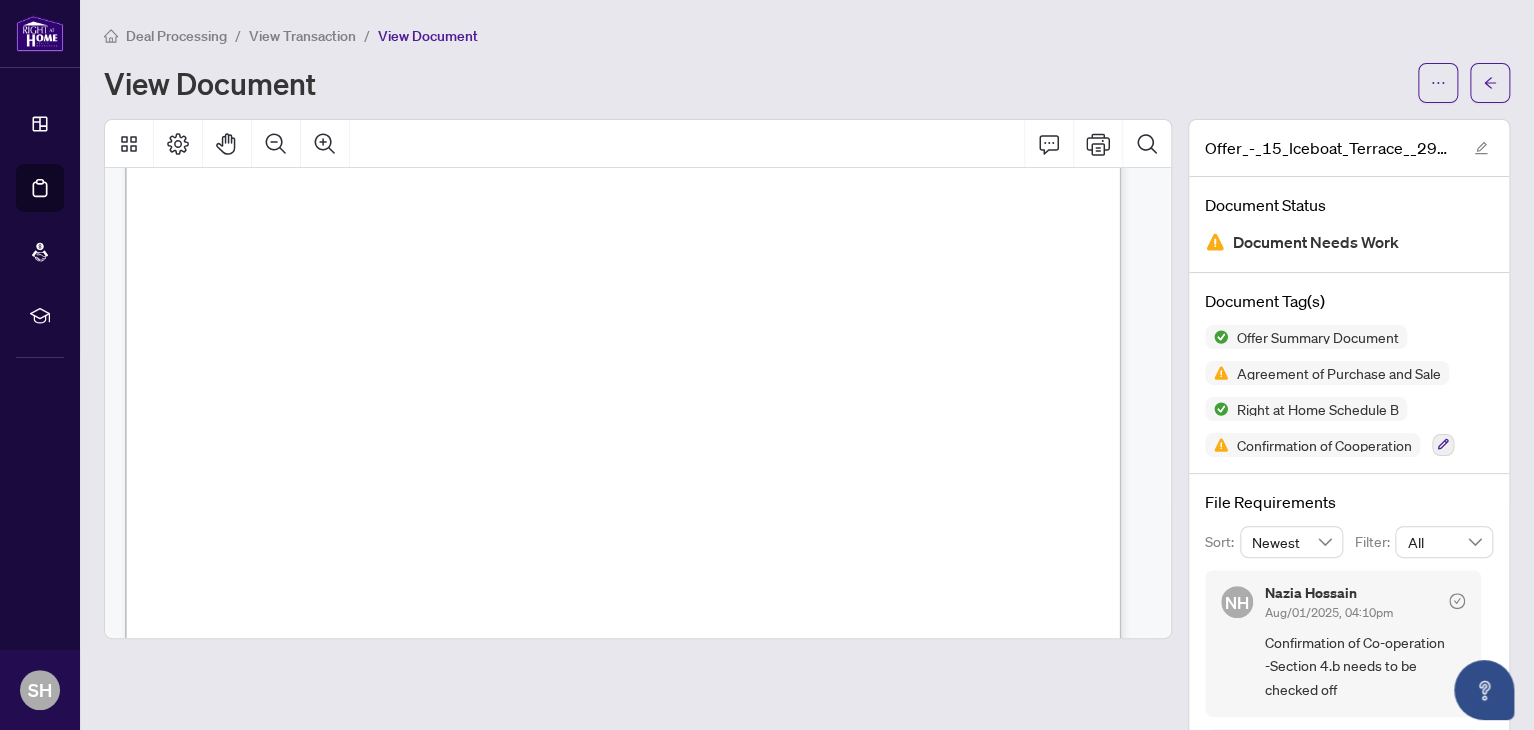 scroll, scrollTop: 763, scrollLeft: 0, axis: vertical 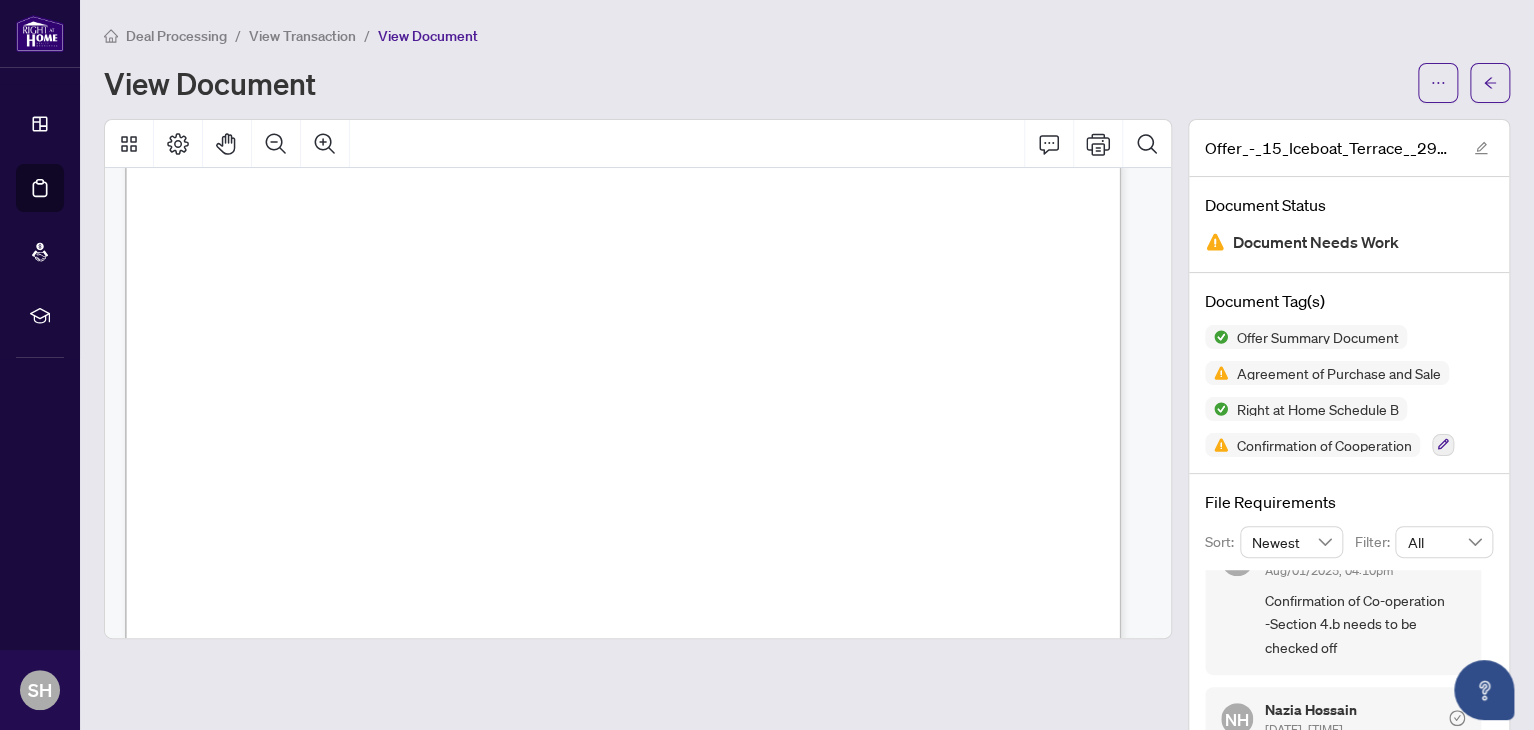 drag, startPoint x: 828, startPoint y: 497, endPoint x: 148, endPoint y: 482, distance: 680.1654 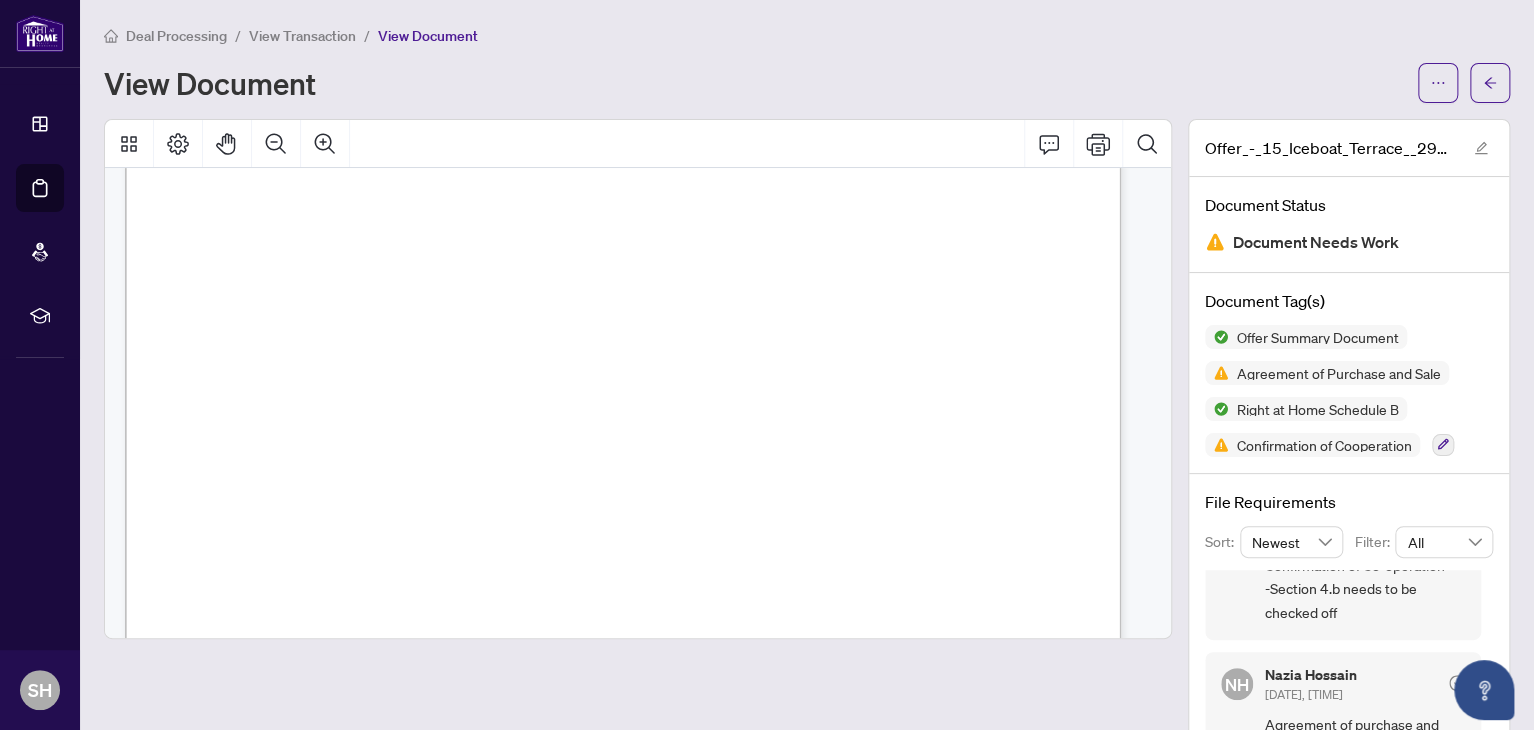 scroll, scrollTop: 76, scrollLeft: 0, axis: vertical 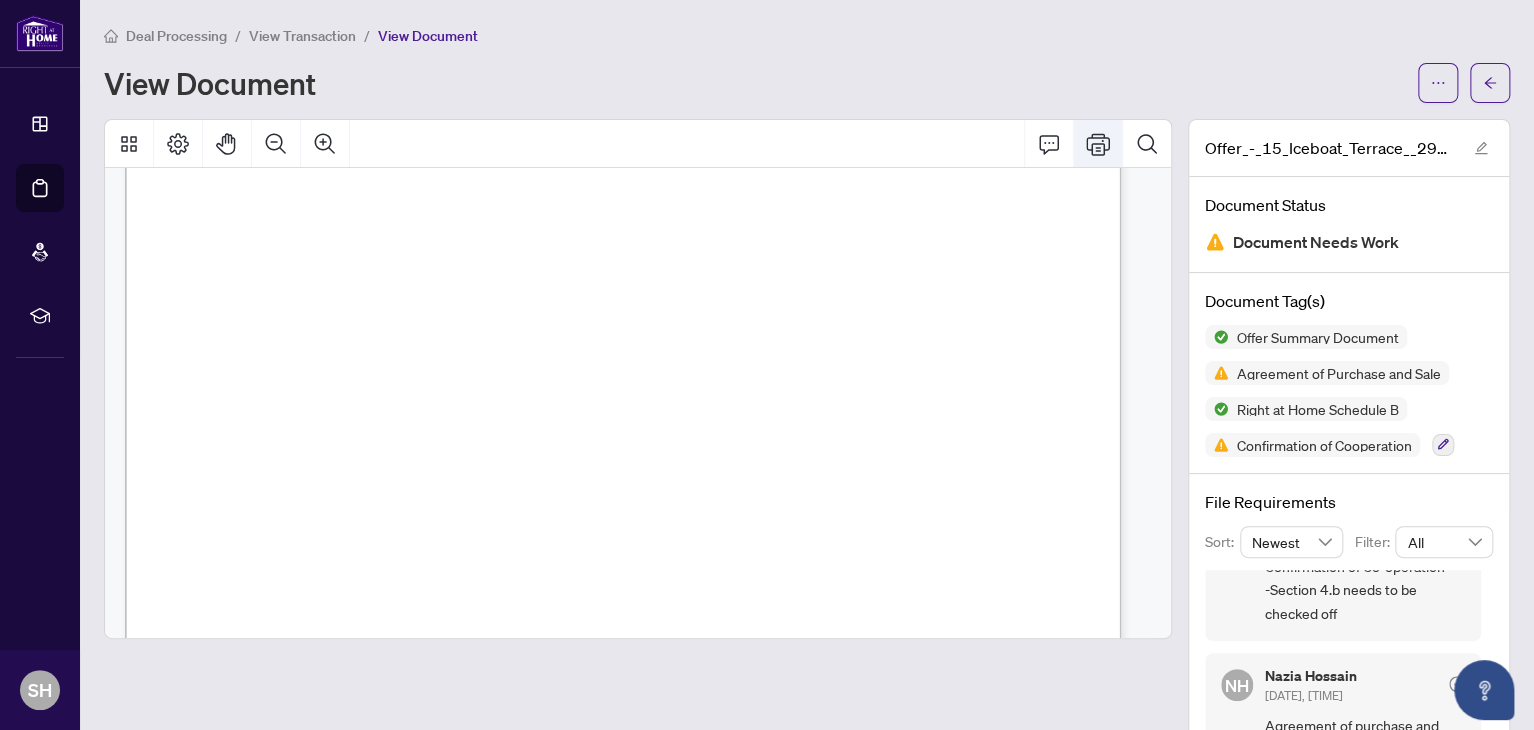 click 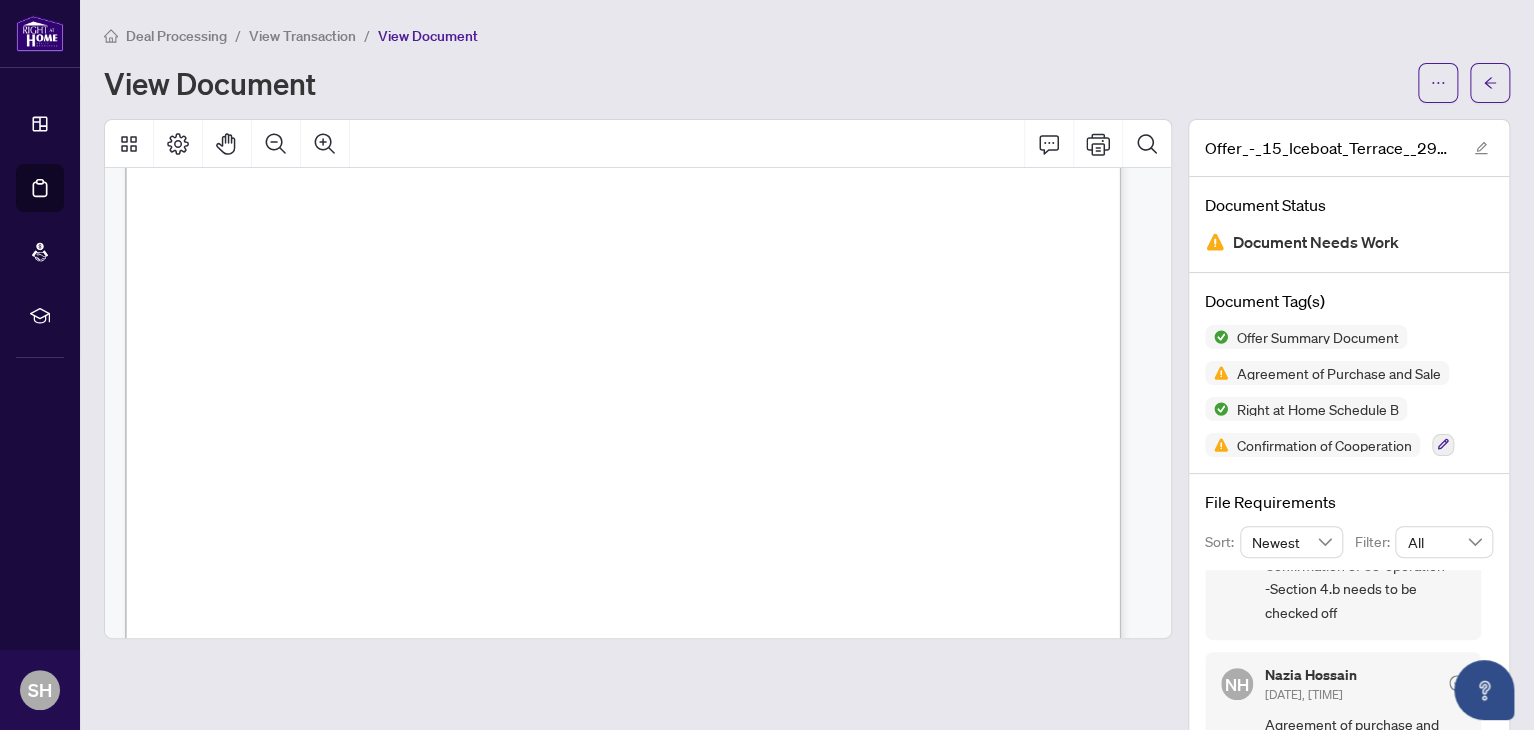 scroll, scrollTop: 77, scrollLeft: 0, axis: vertical 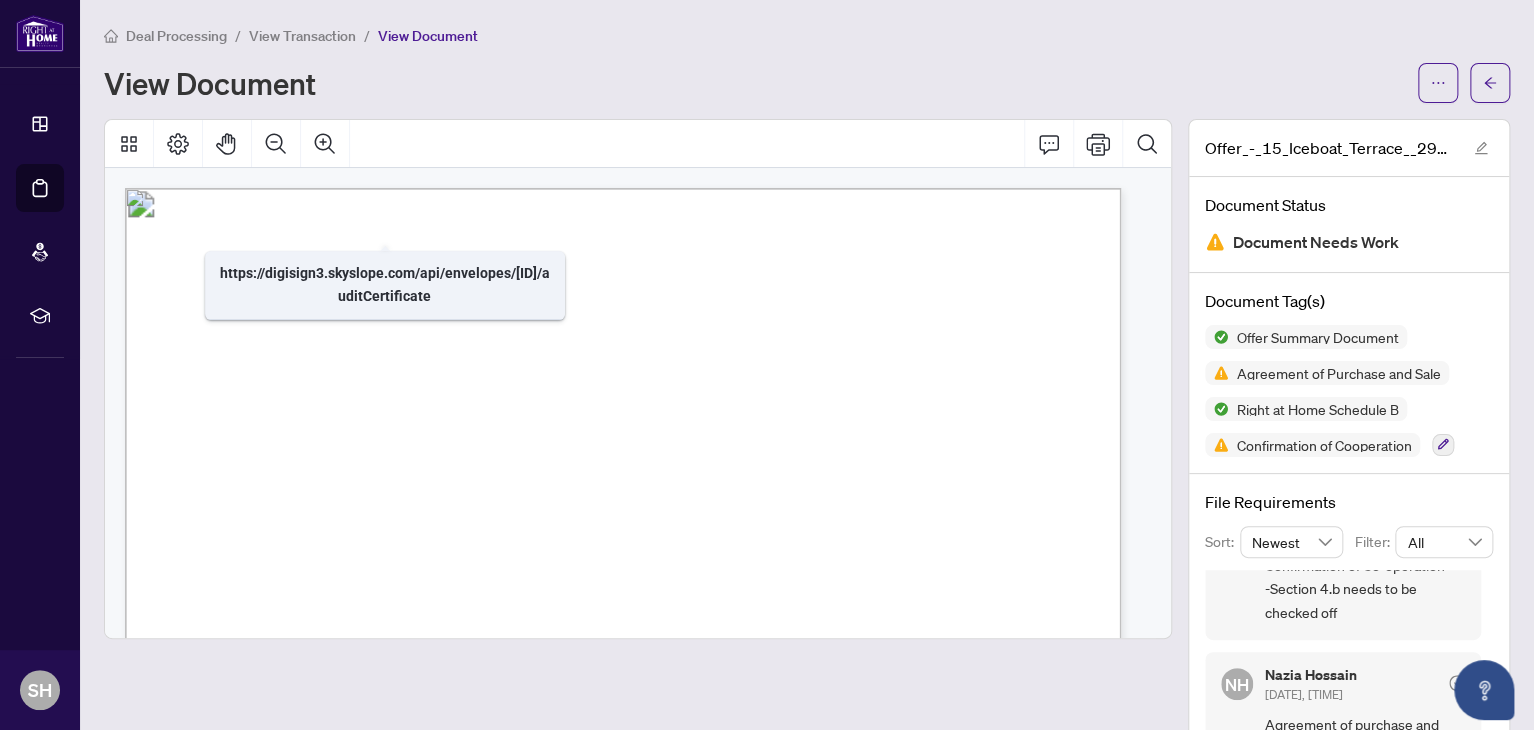 click on "View Document" at bounding box center [755, 83] 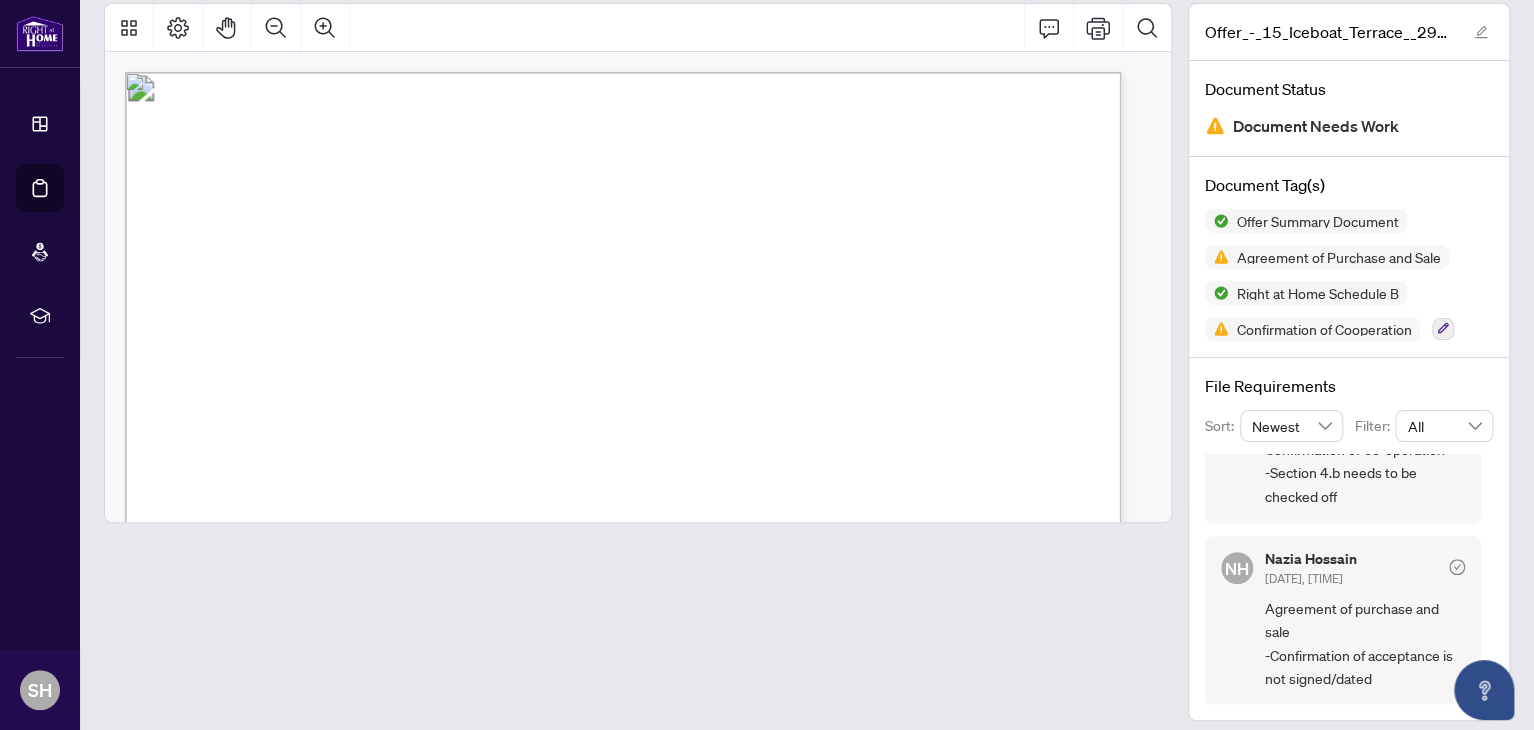 scroll, scrollTop: 128, scrollLeft: 0, axis: vertical 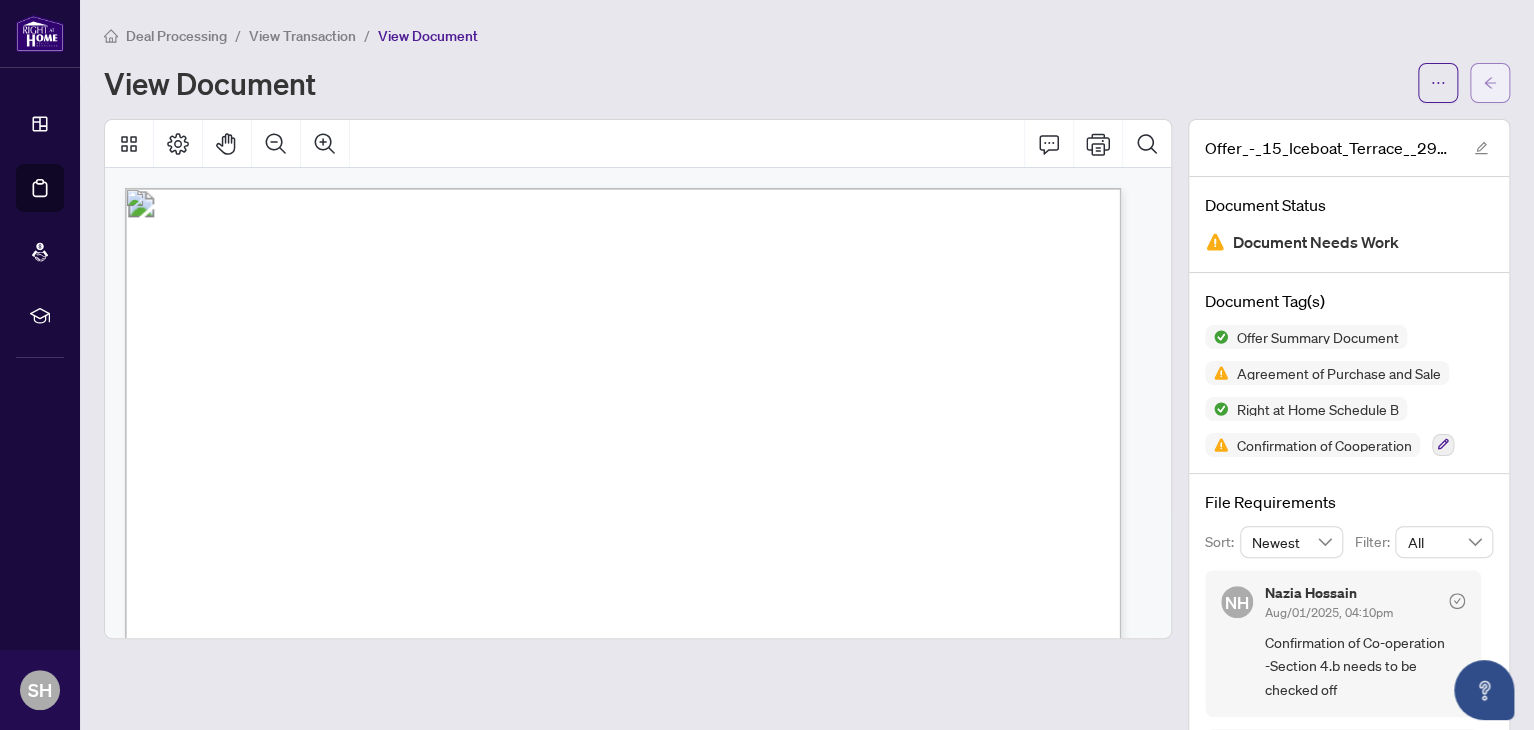 click at bounding box center (1490, 83) 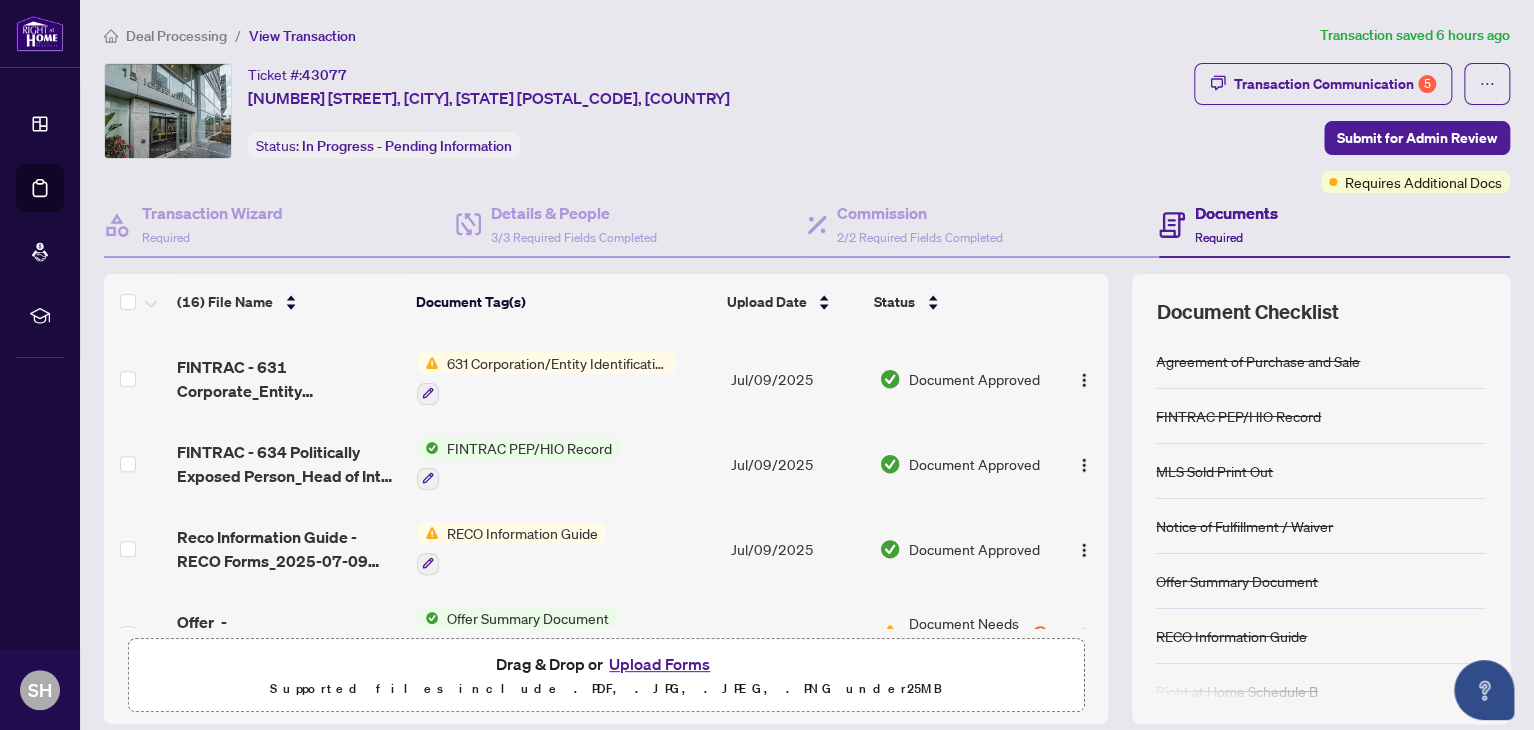 scroll, scrollTop: 988, scrollLeft: 0, axis: vertical 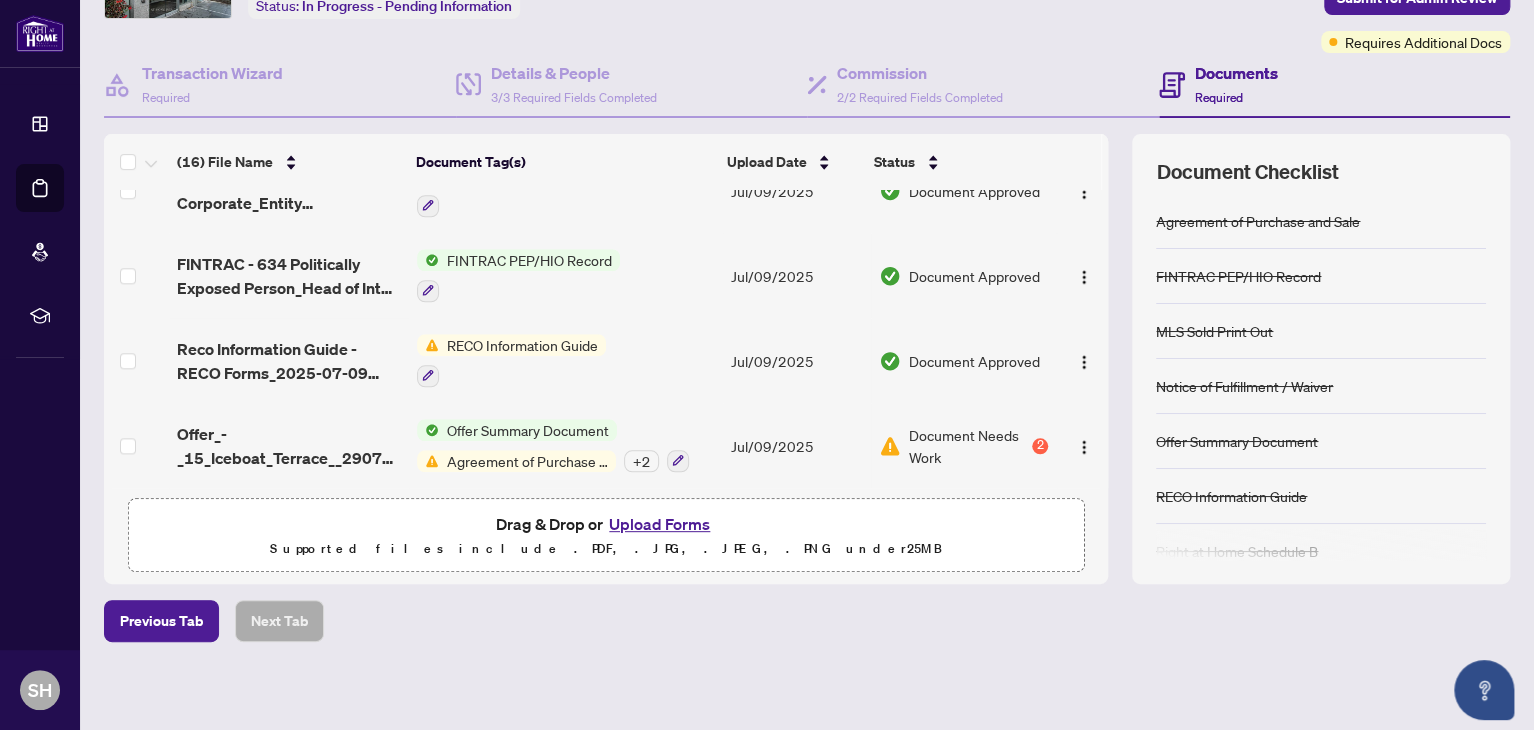 click on "Upload Forms" at bounding box center [659, 524] 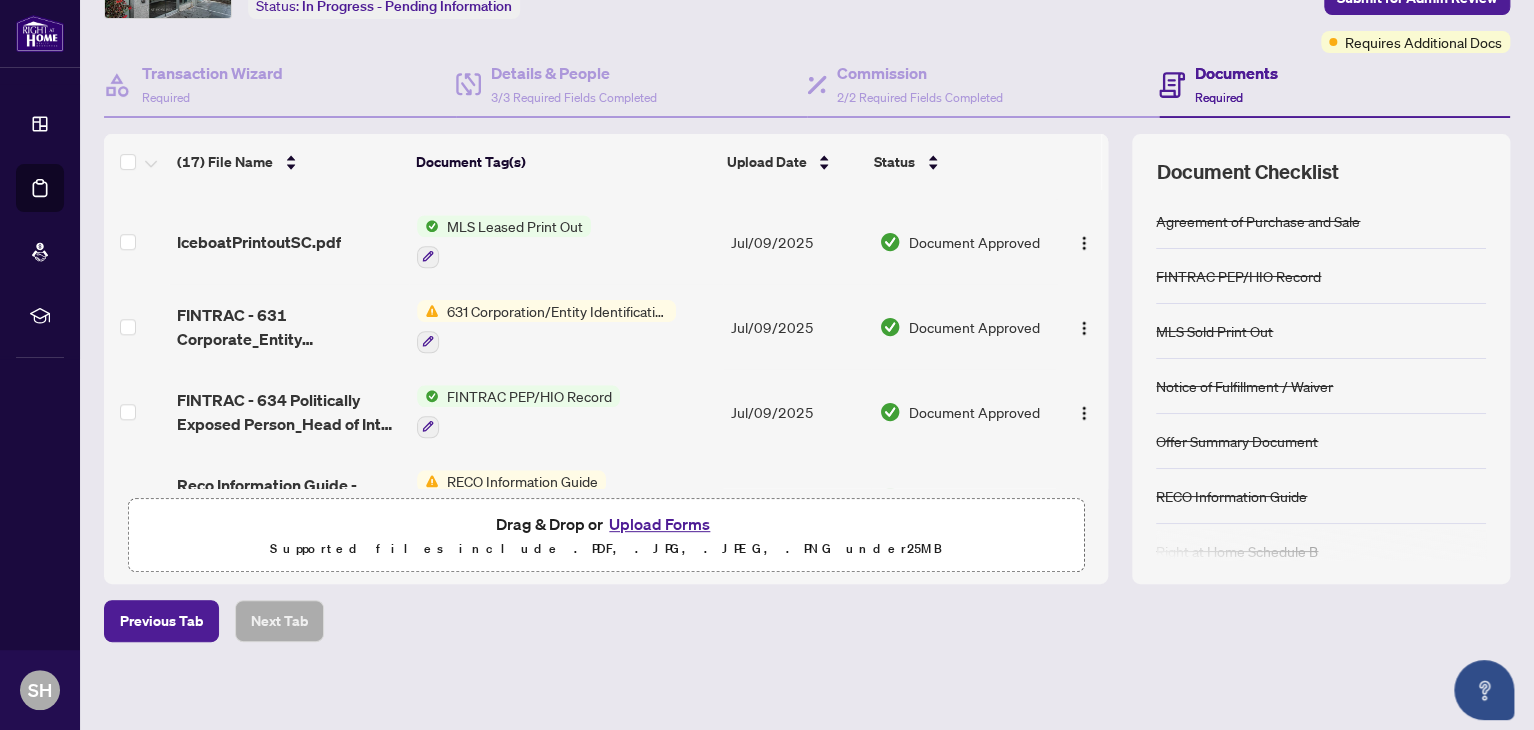 scroll, scrollTop: 928, scrollLeft: 0, axis: vertical 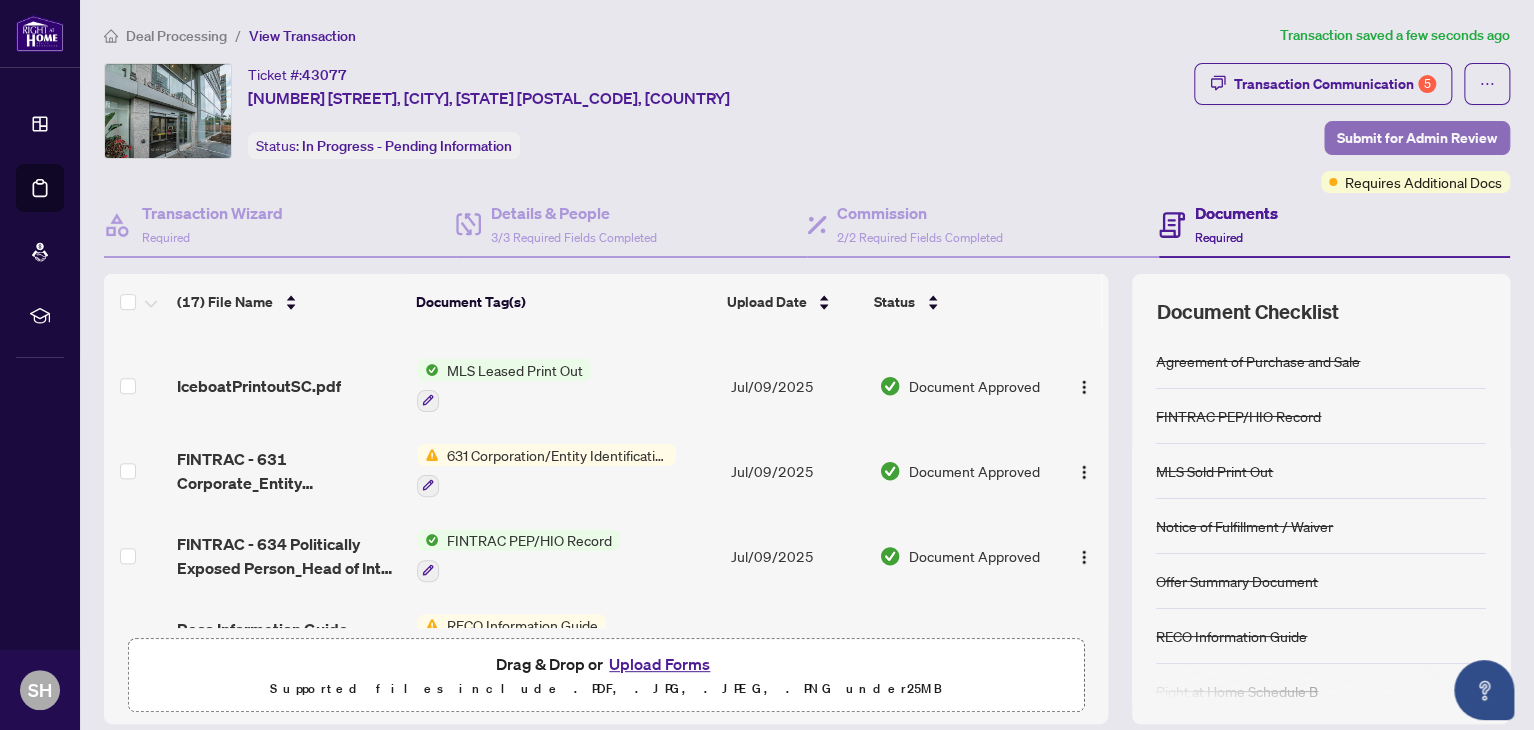 click on "Submit for Admin Review" at bounding box center (1417, 138) 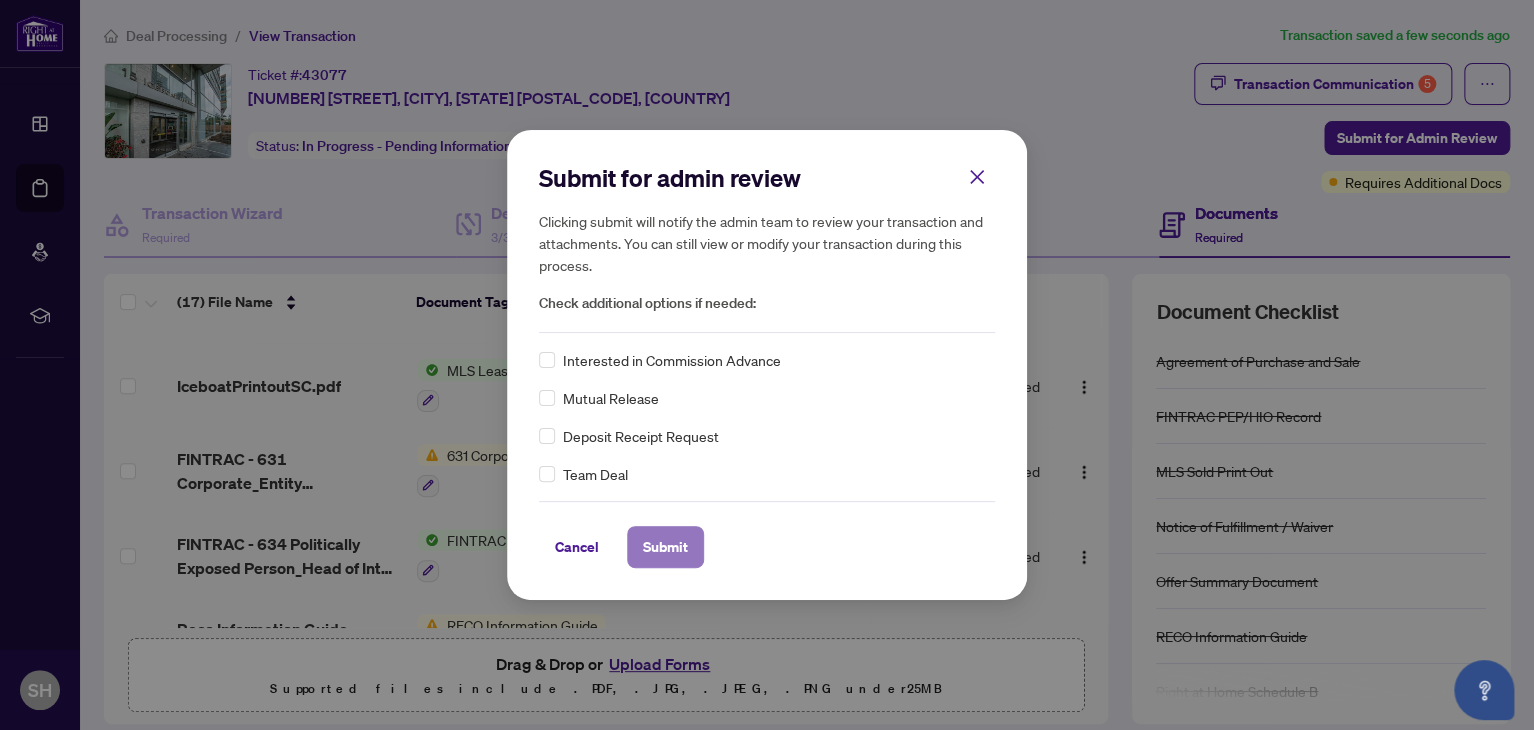 click on "Submit" at bounding box center (665, 547) 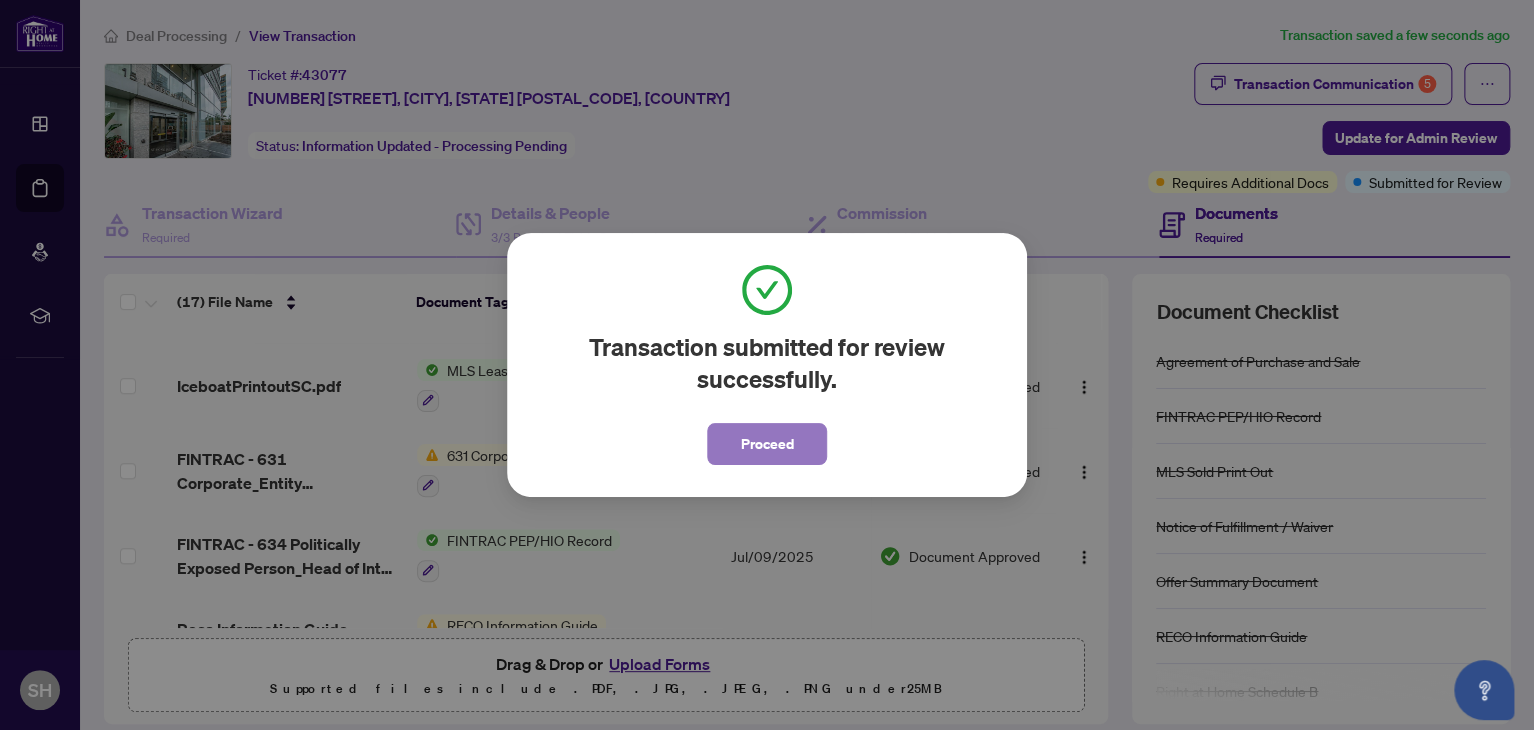 click on "Proceed" at bounding box center (767, 444) 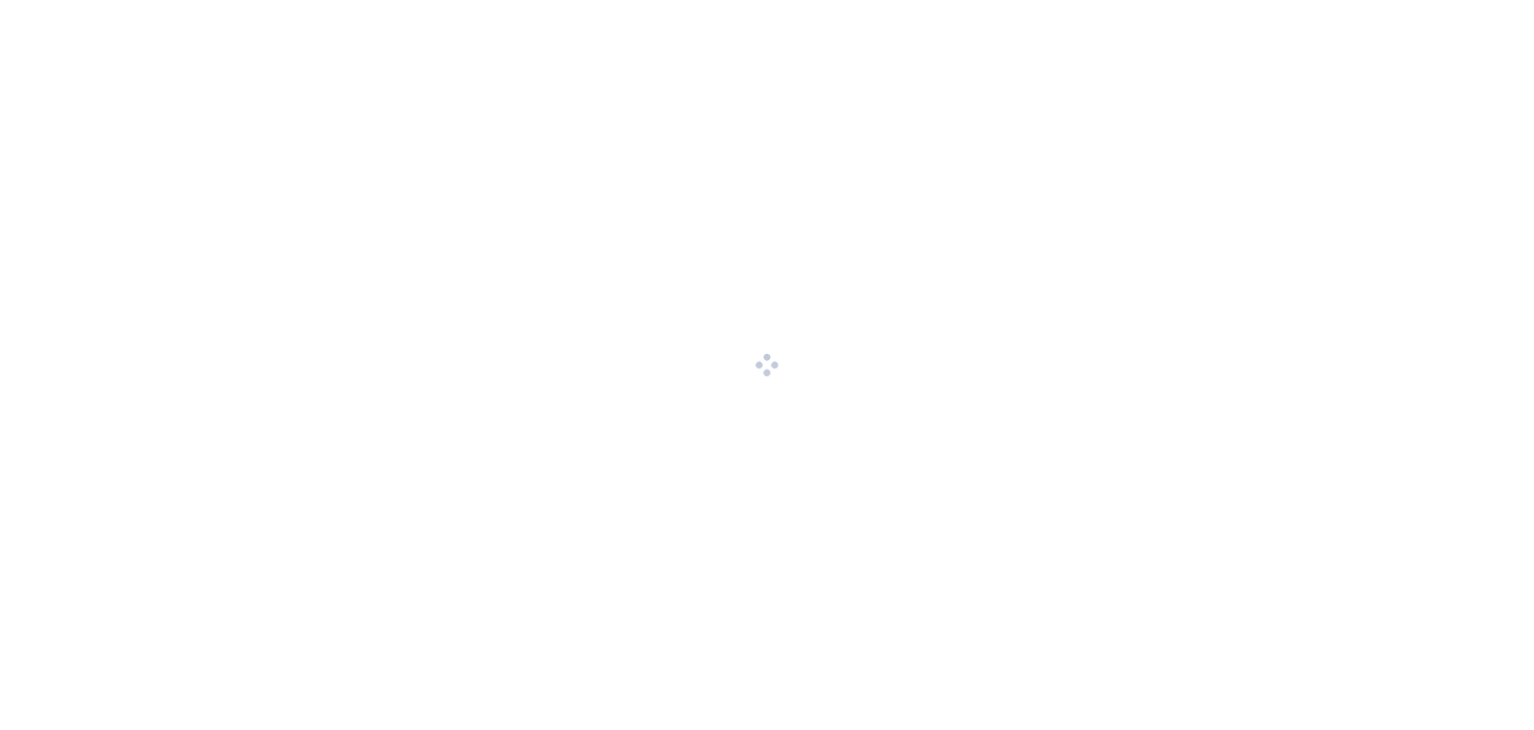 scroll, scrollTop: 0, scrollLeft: 0, axis: both 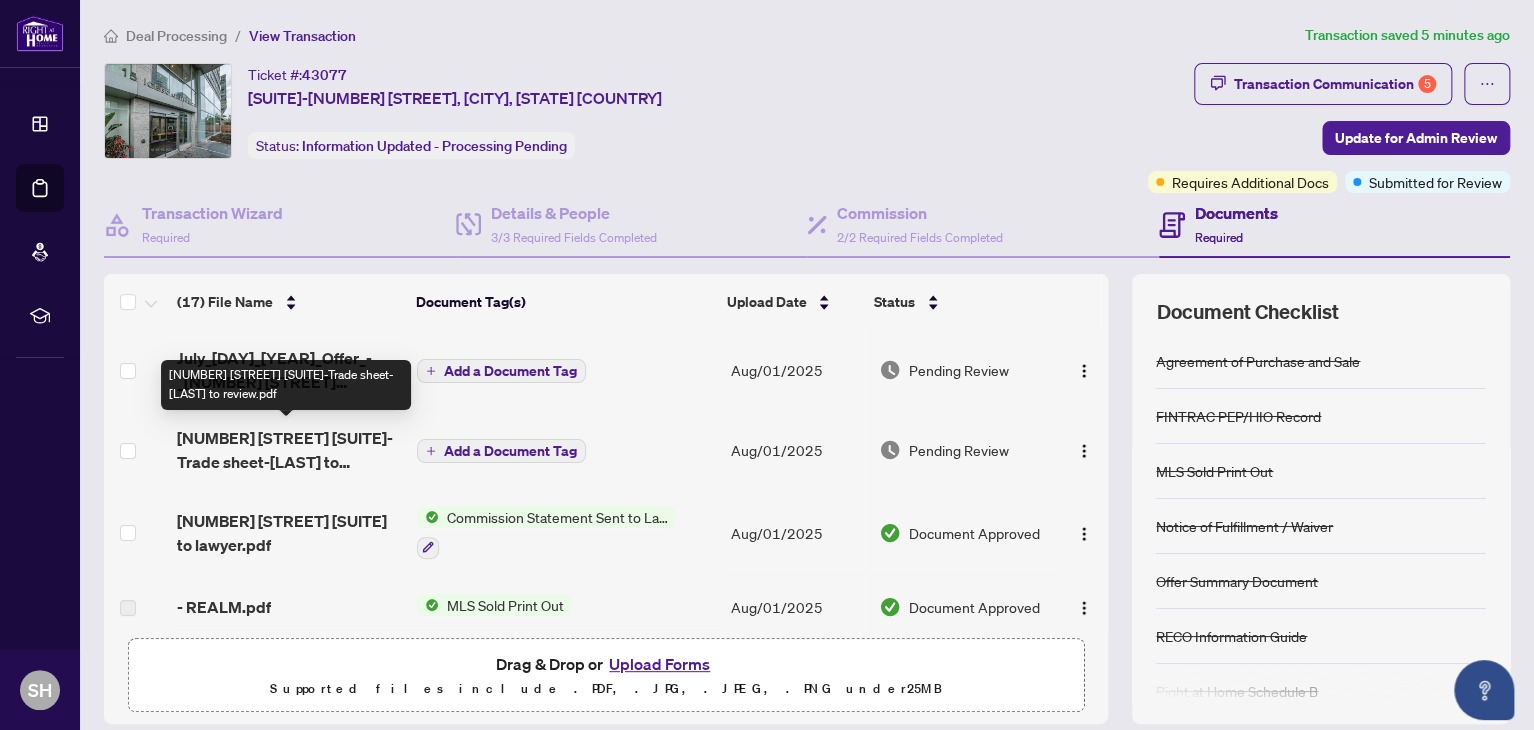 click on "[NUMBER] [STREET] [SUITE]-Trade sheet-[LAST] to review.pdf" at bounding box center [289, 450] 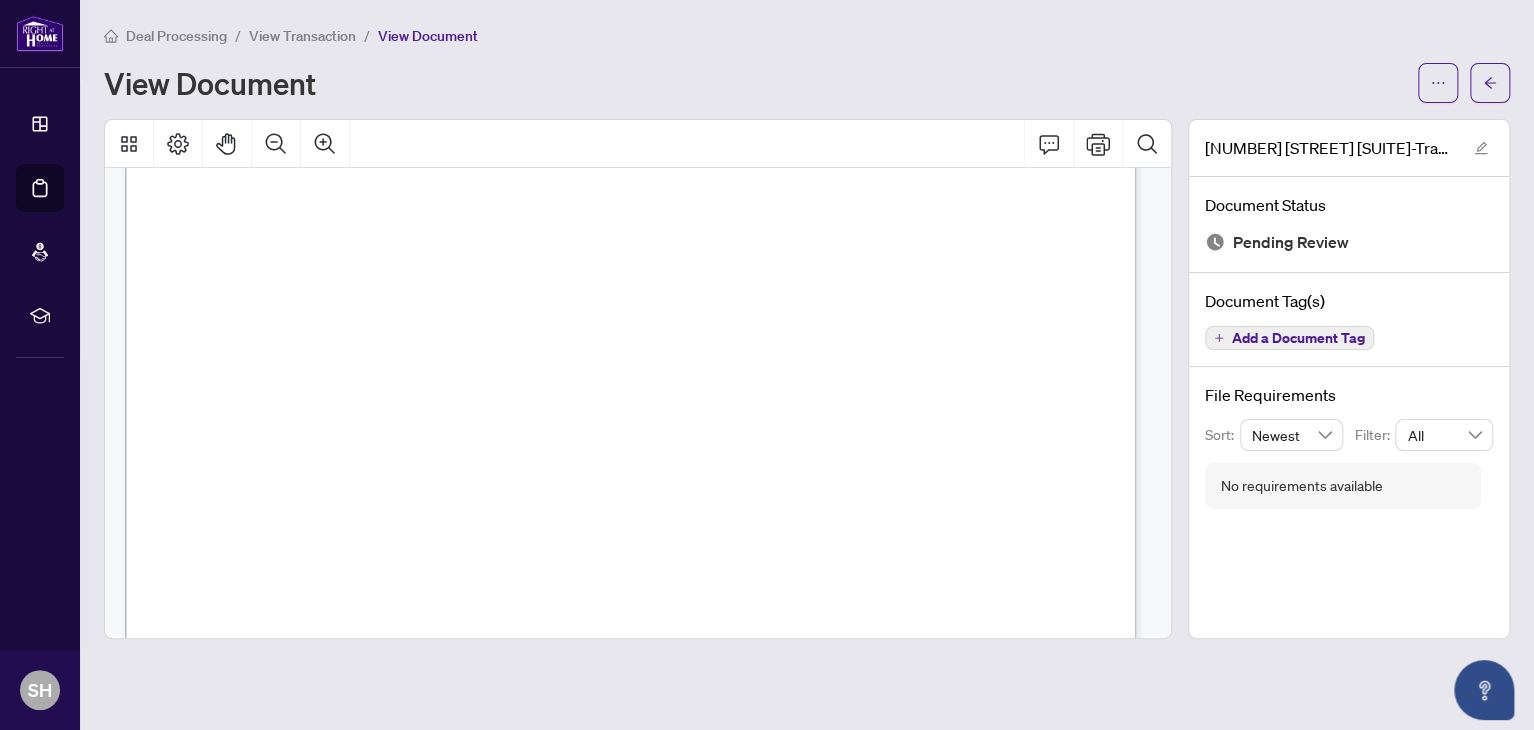 scroll, scrollTop: 502, scrollLeft: 0, axis: vertical 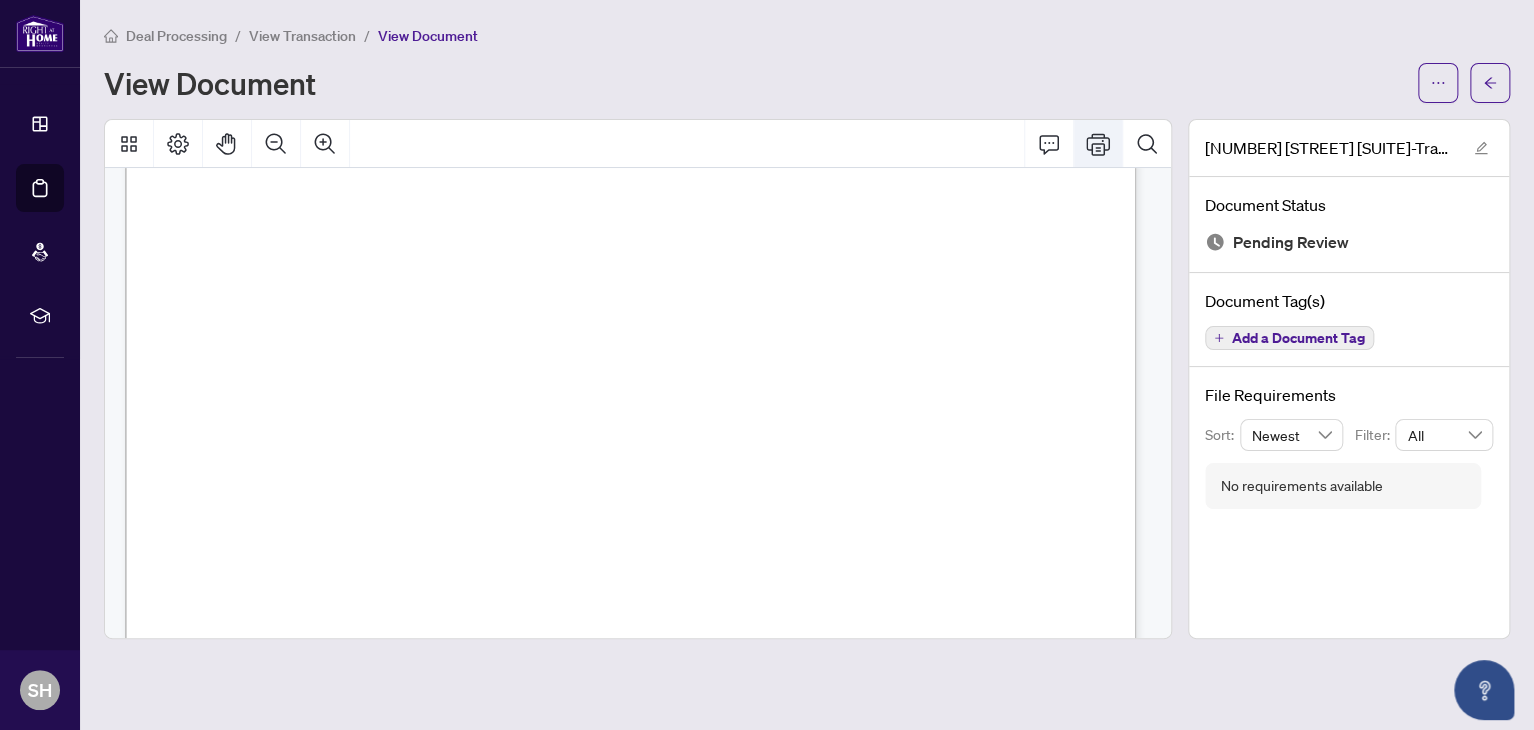 click 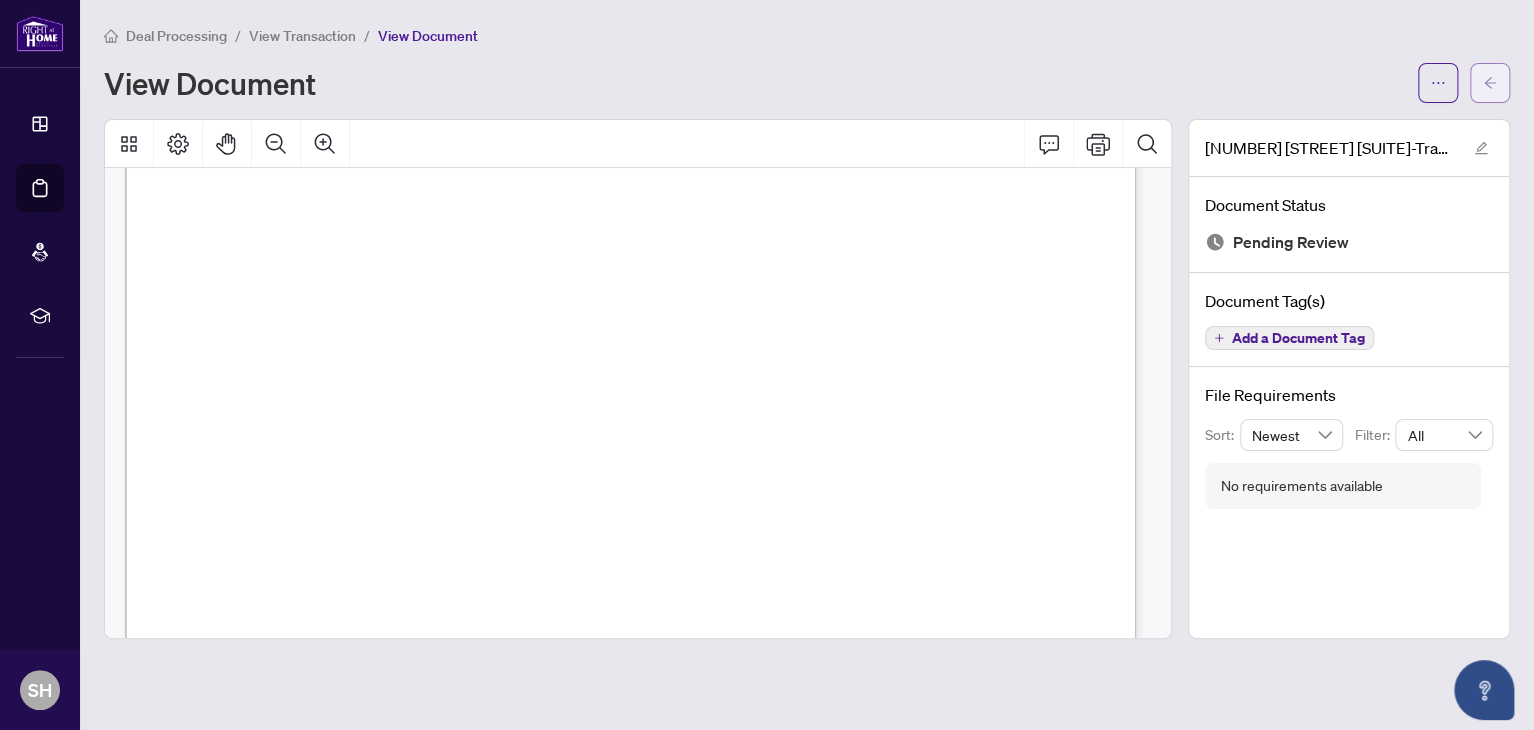 click at bounding box center [1490, 83] 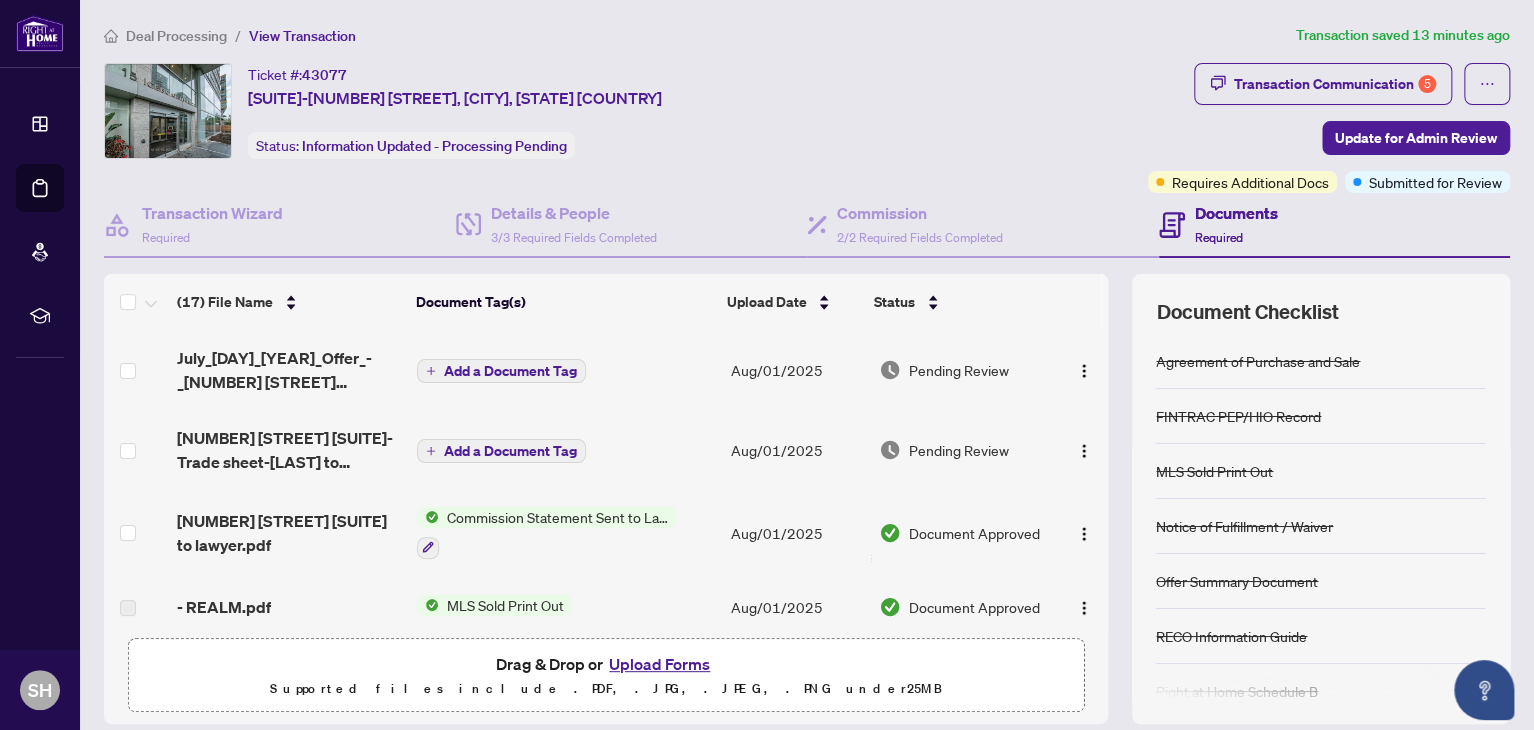 click on "Upload Forms" at bounding box center [659, 664] 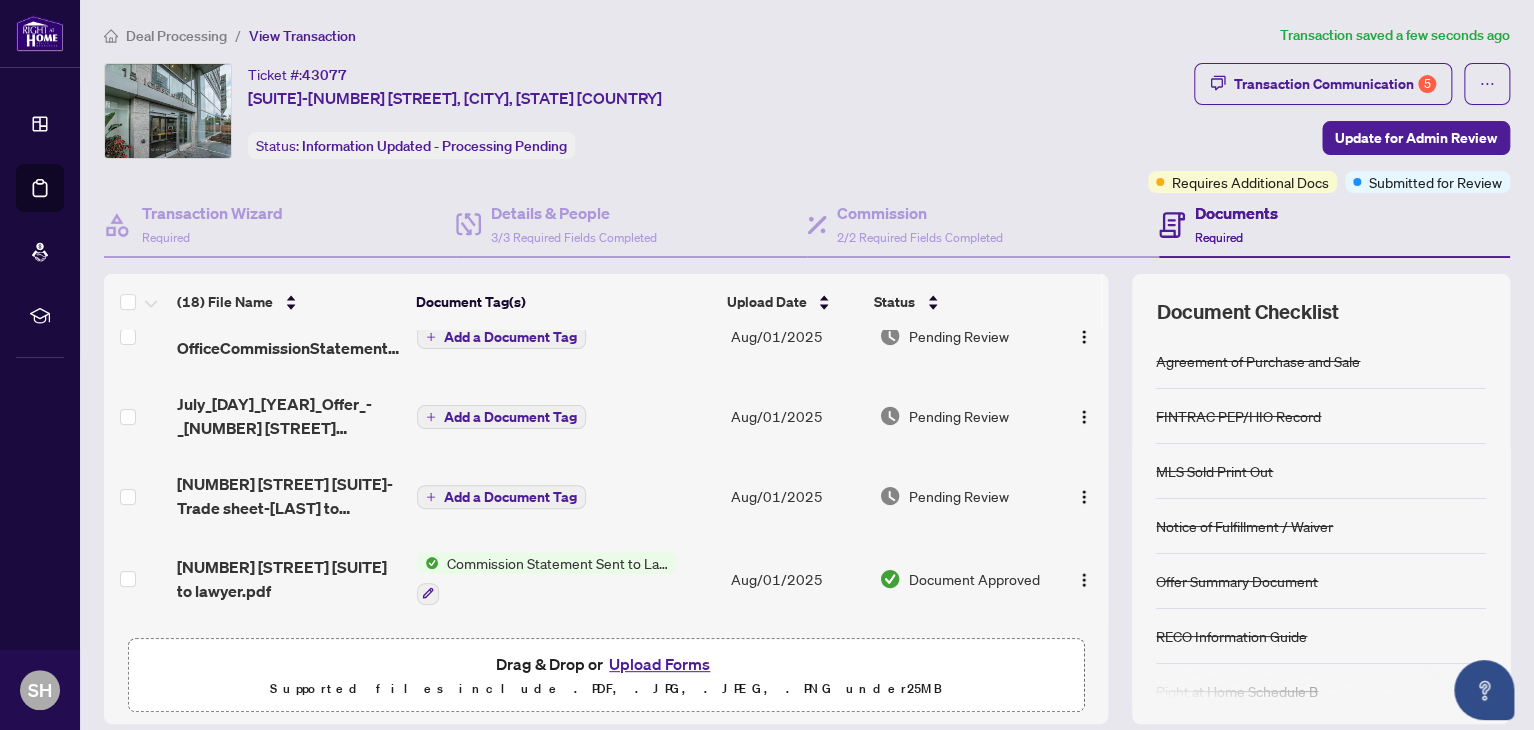 scroll, scrollTop: 32, scrollLeft: 0, axis: vertical 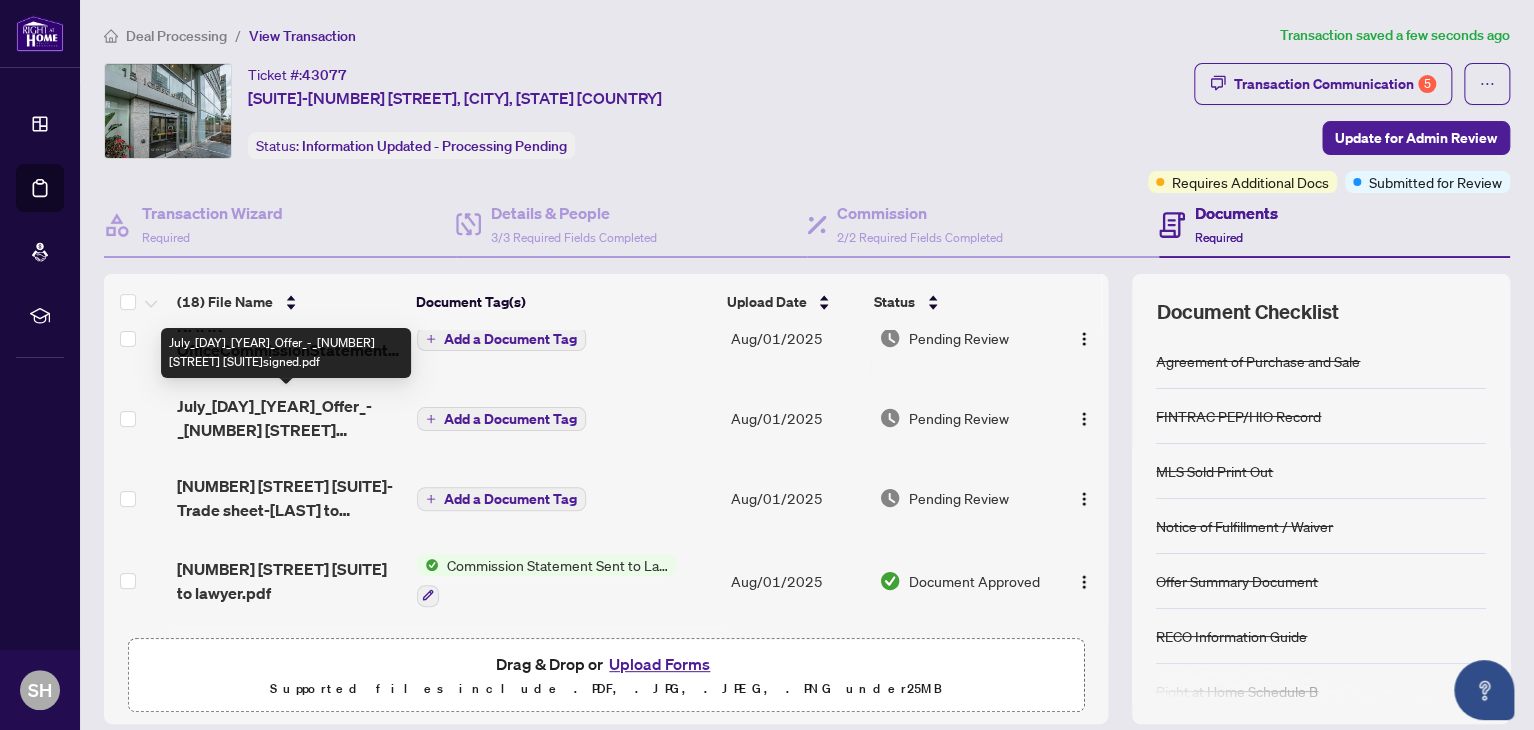 click on "July_[DAY]_[YEAR]_Offer_-_[NUMBER] [STREET] [SUITE]signed.pdf" at bounding box center [289, 418] 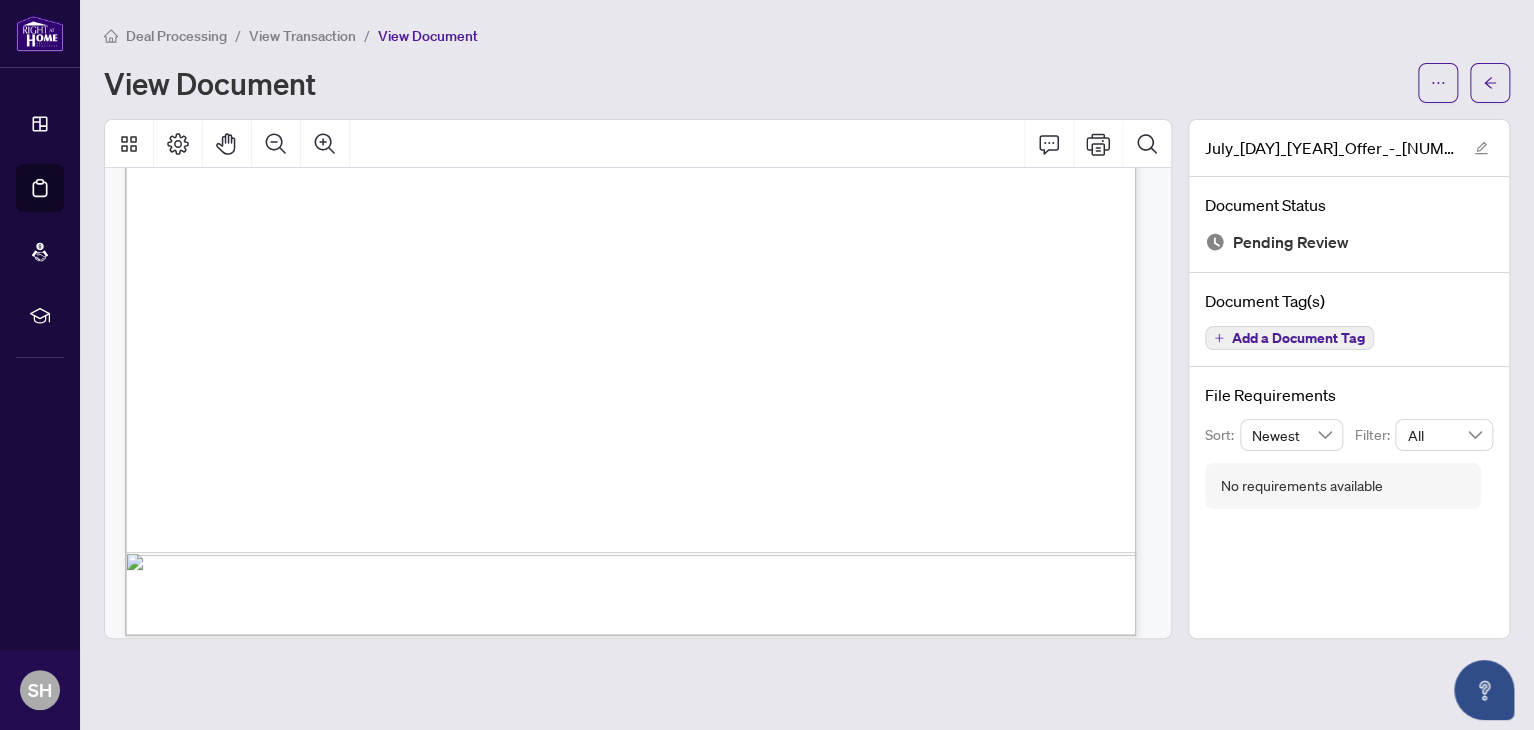 scroll, scrollTop: 14296, scrollLeft: 0, axis: vertical 